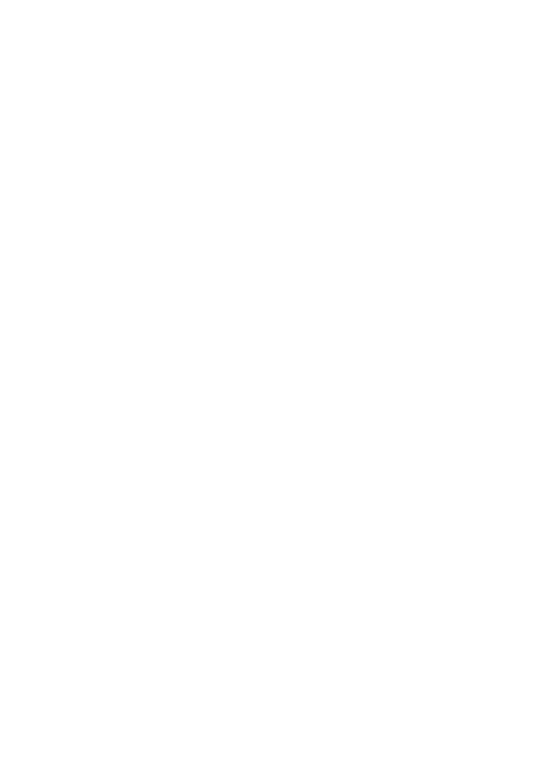 scroll, scrollTop: 0, scrollLeft: 0, axis: both 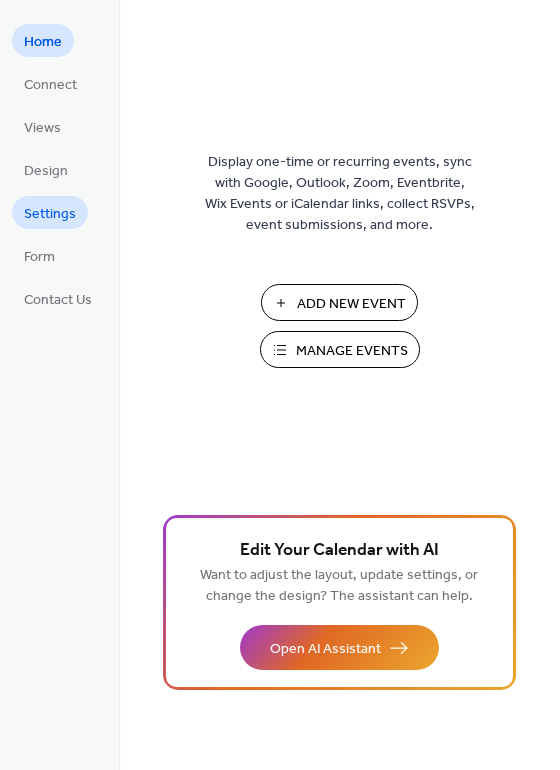 click on "Settings" at bounding box center [50, 214] 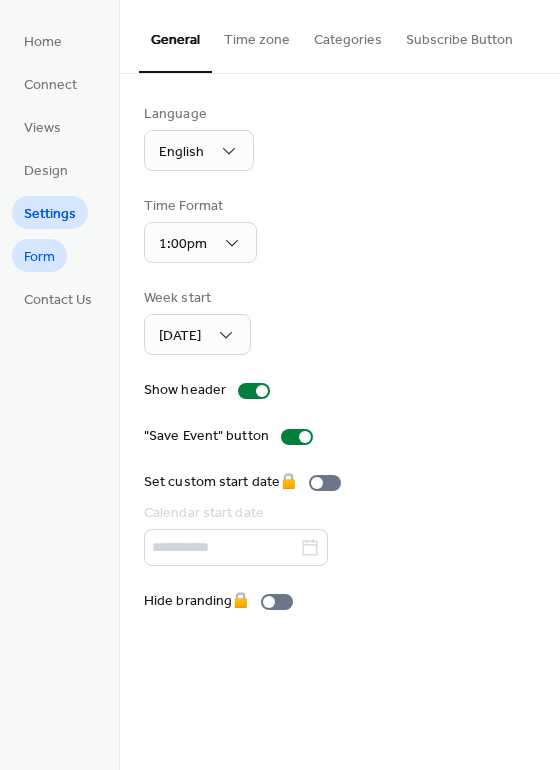 click on "Form" at bounding box center (39, 257) 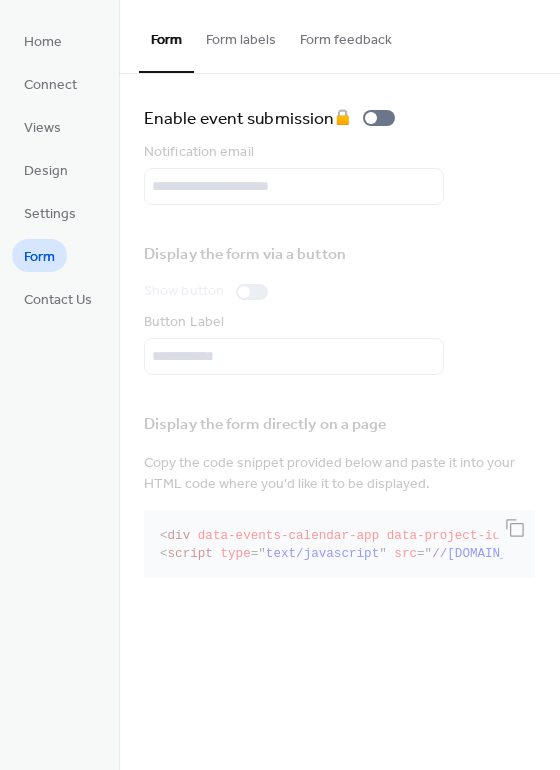 click on "Home Connect Views Design Settings Form Contact Us" at bounding box center [59, 385] 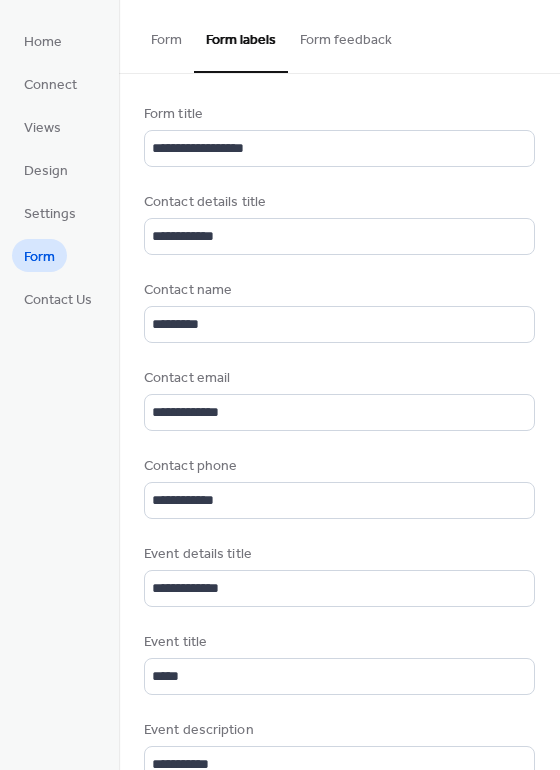 click on "Form feedback" at bounding box center [346, 35] 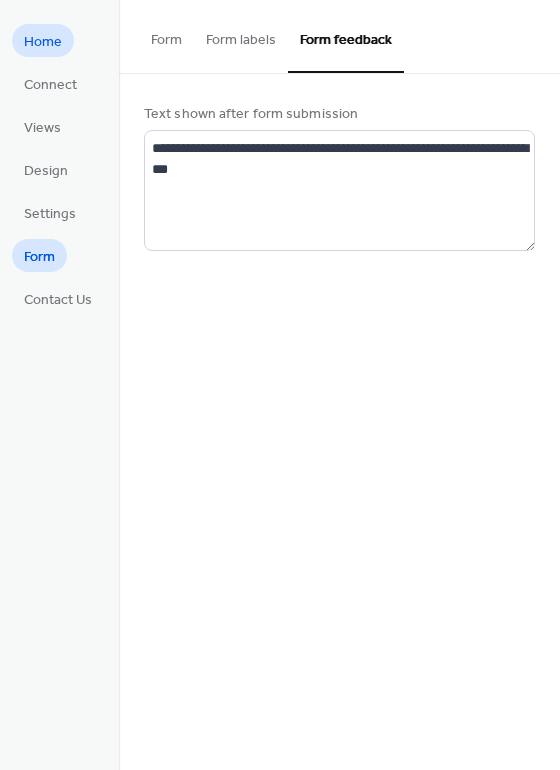 click on "Home" at bounding box center (43, 40) 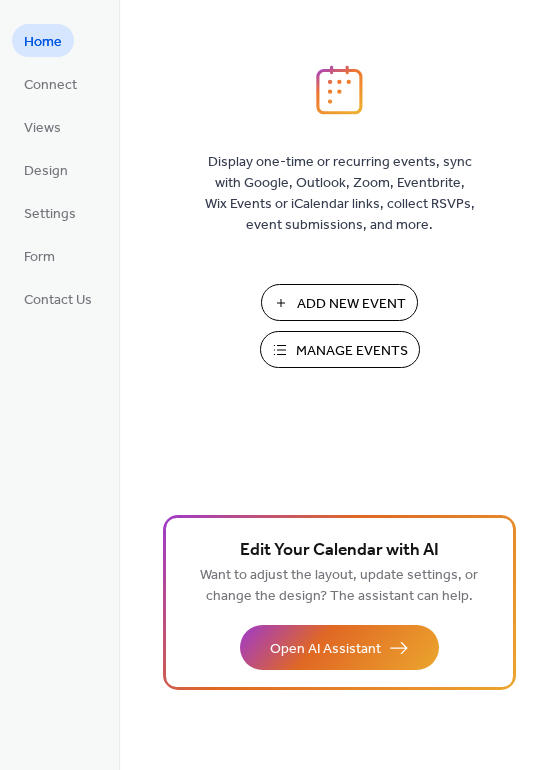 click on "Add New Event" at bounding box center (351, 304) 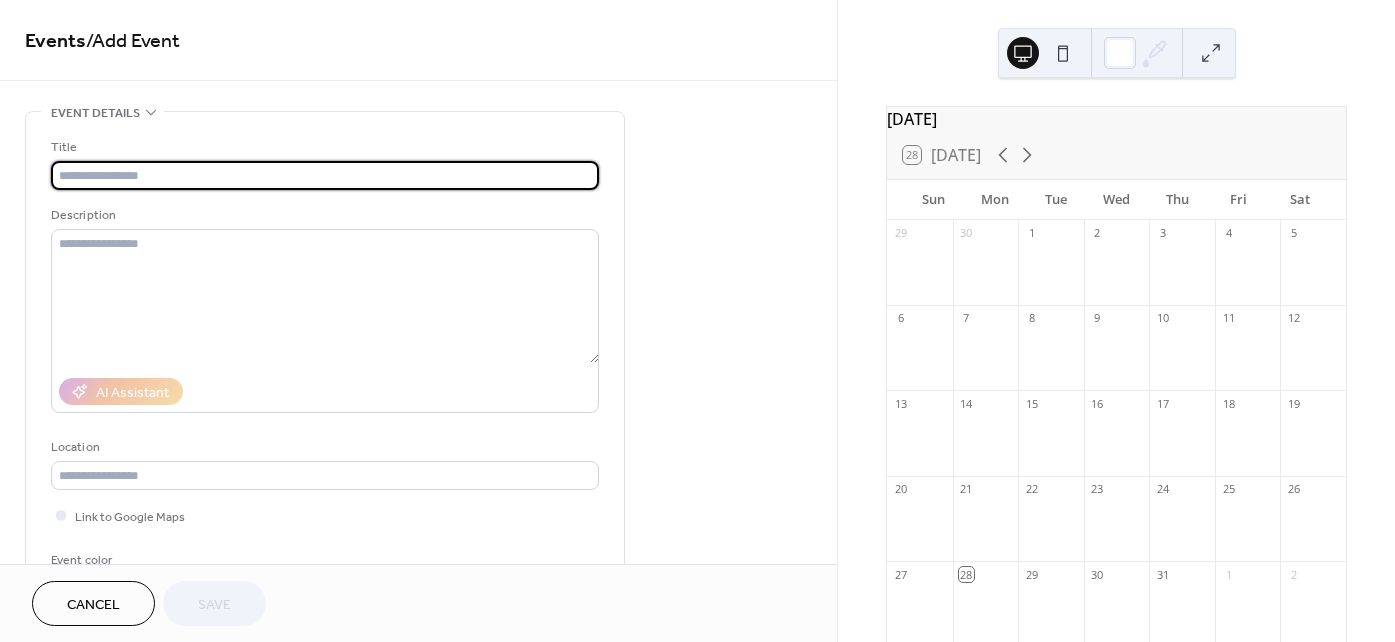 scroll, scrollTop: 0, scrollLeft: 0, axis: both 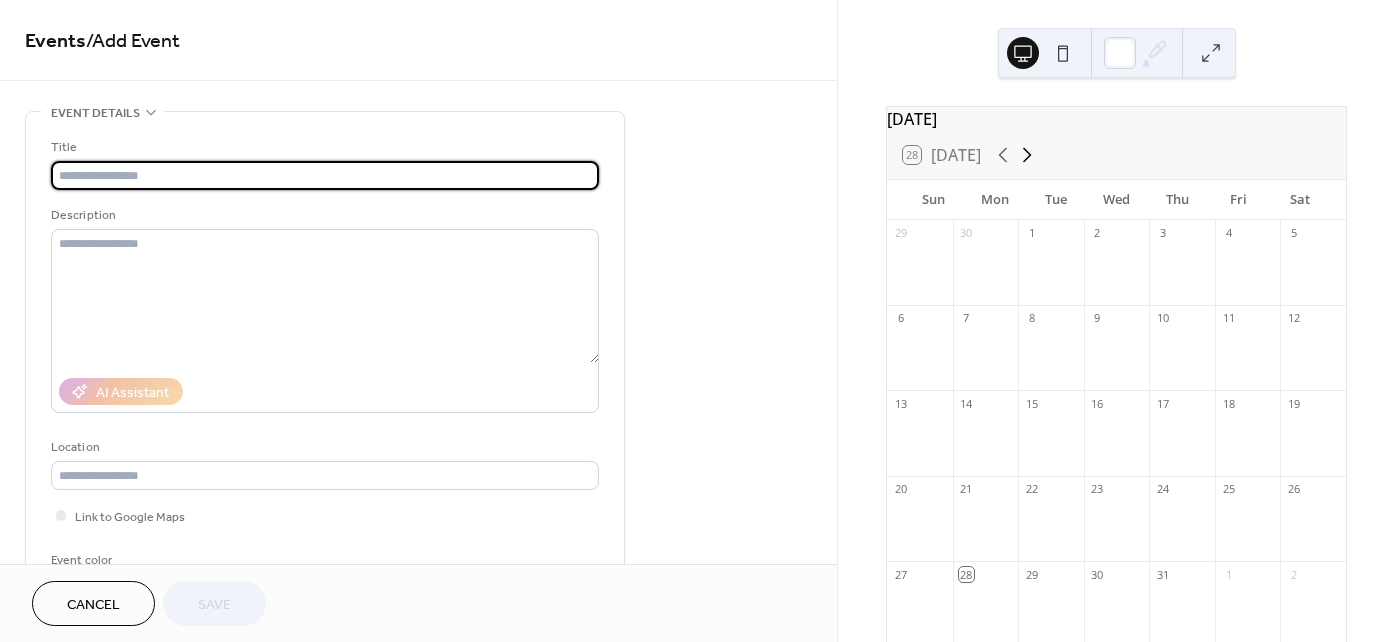click 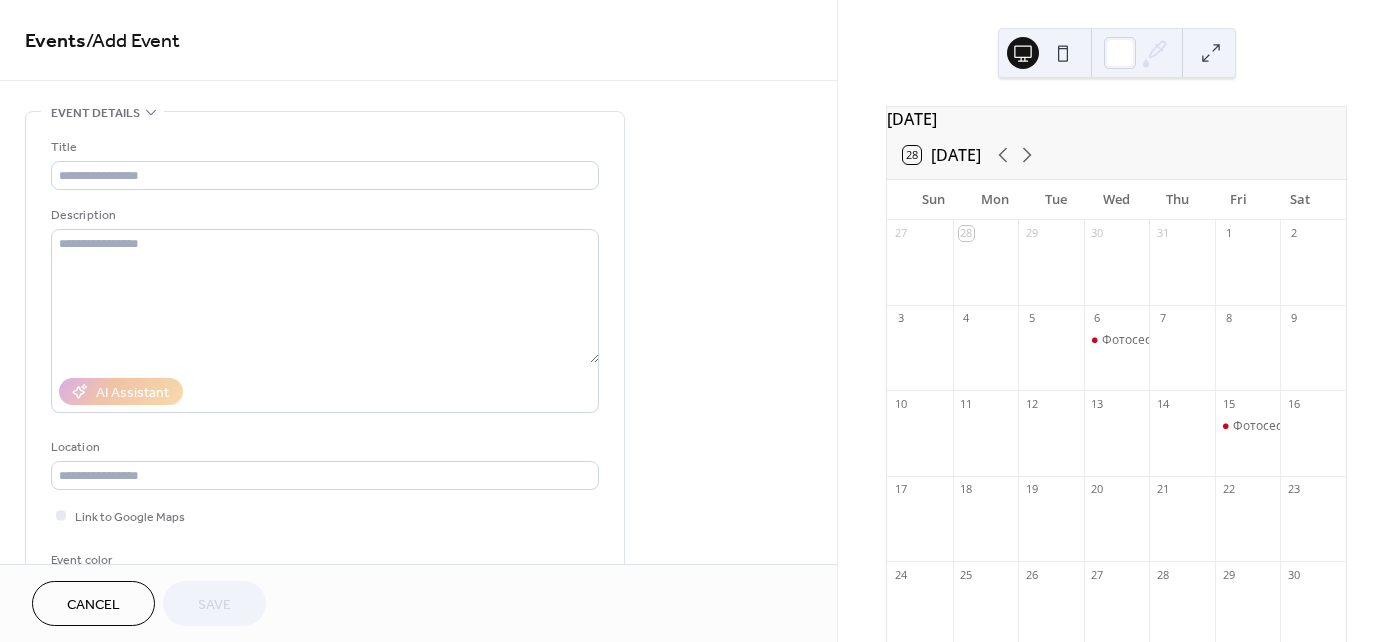 click at bounding box center (1117, 528) 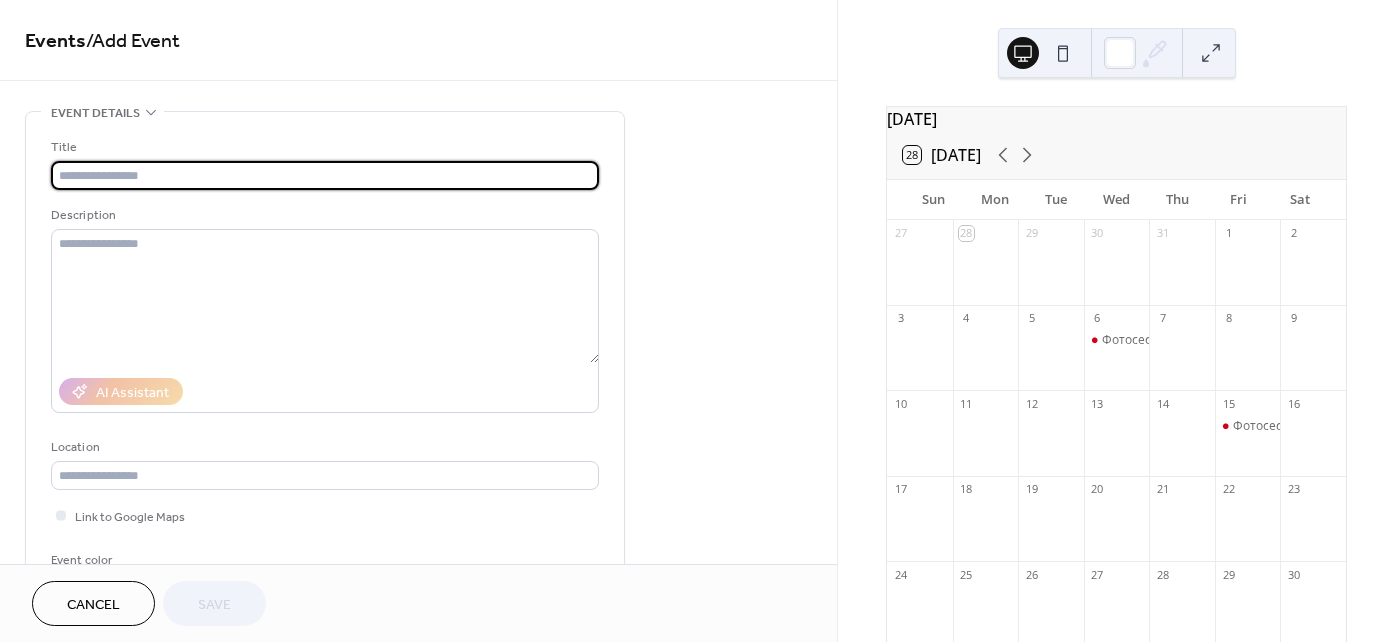 click at bounding box center (325, 175) 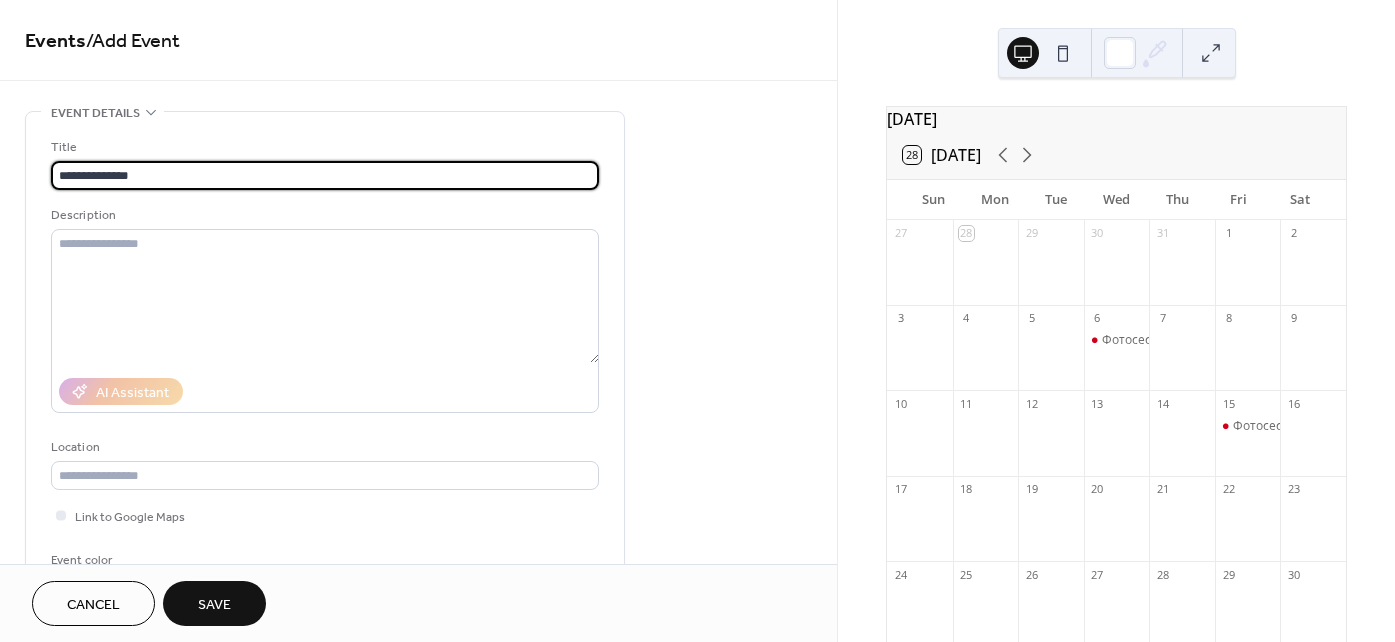 type on "**********" 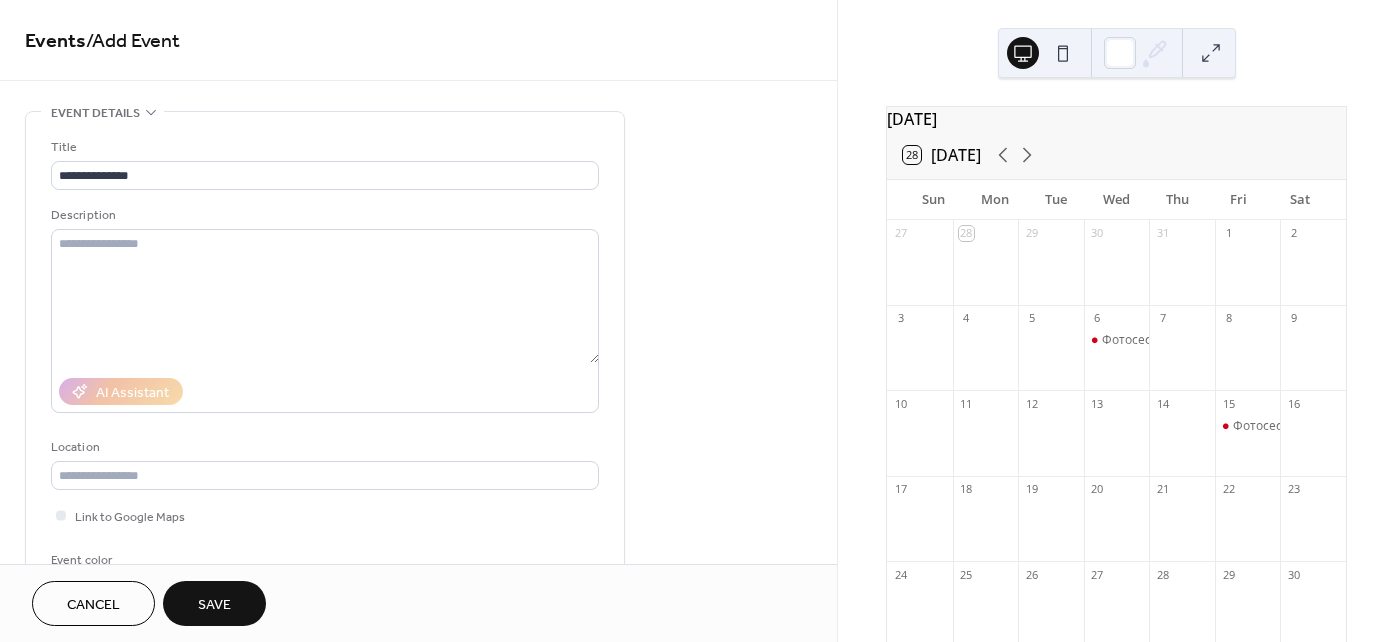click on "Save" at bounding box center [214, 605] 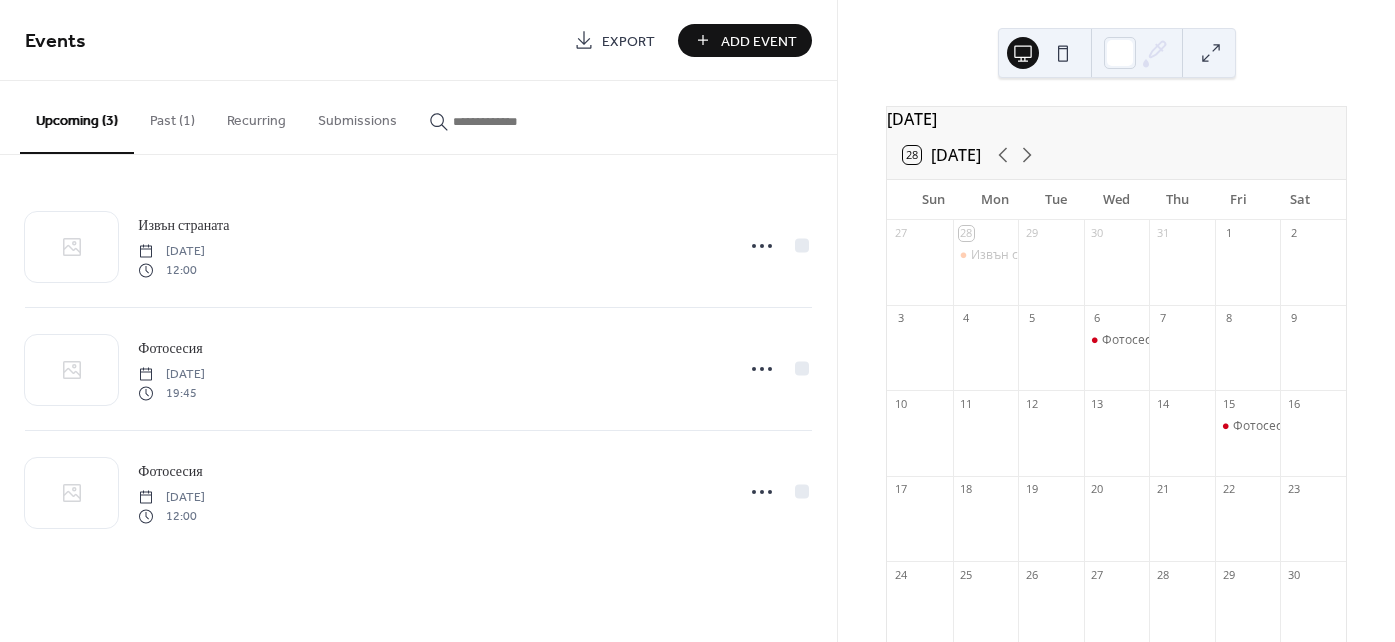 click on "28" at bounding box center [986, 233] 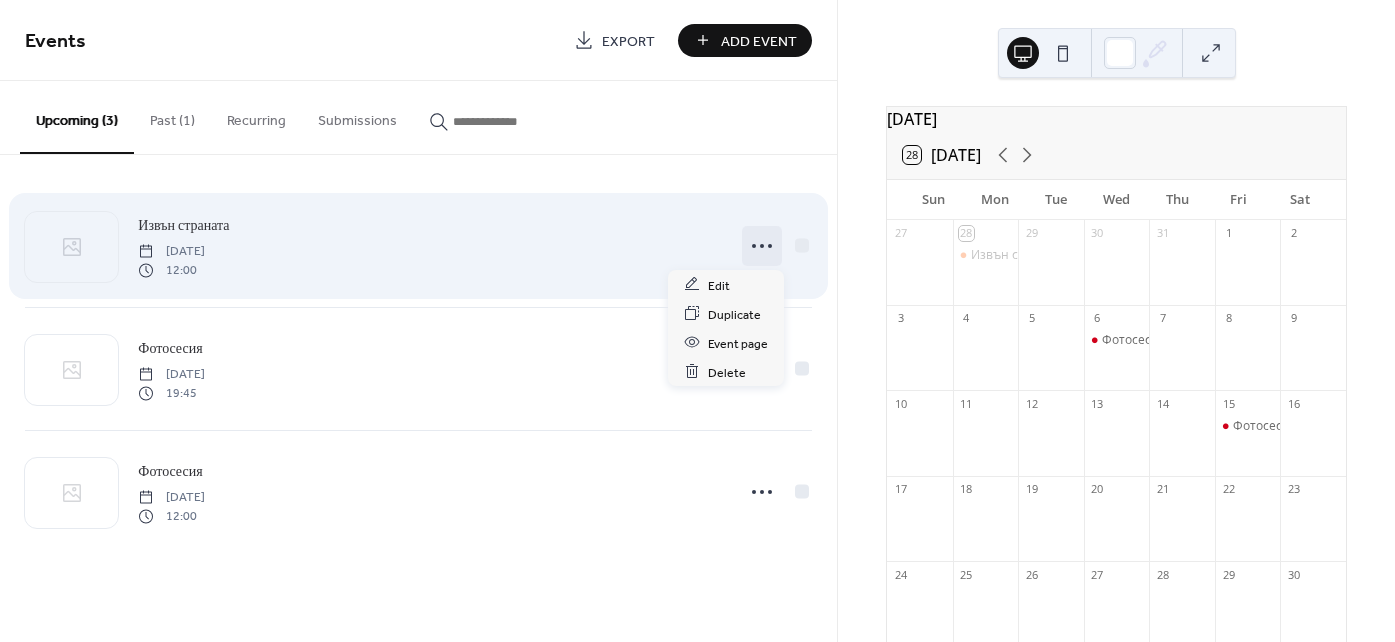 click 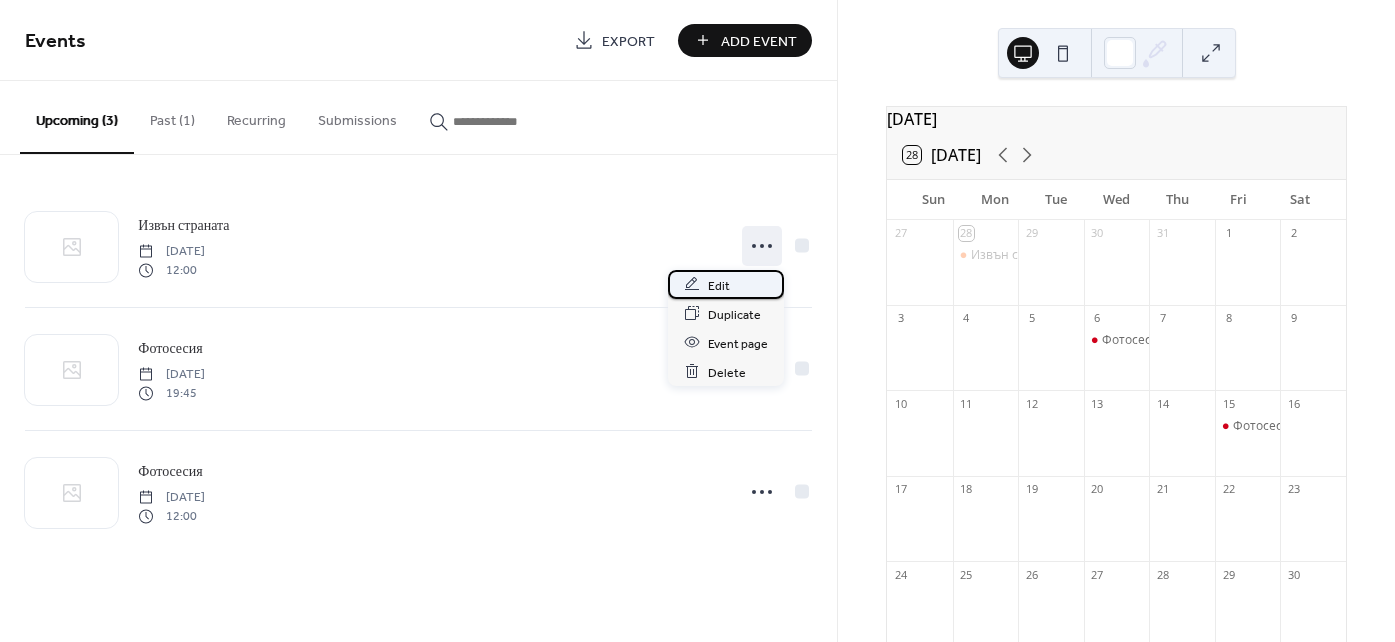click on "Edit" at bounding box center [719, 285] 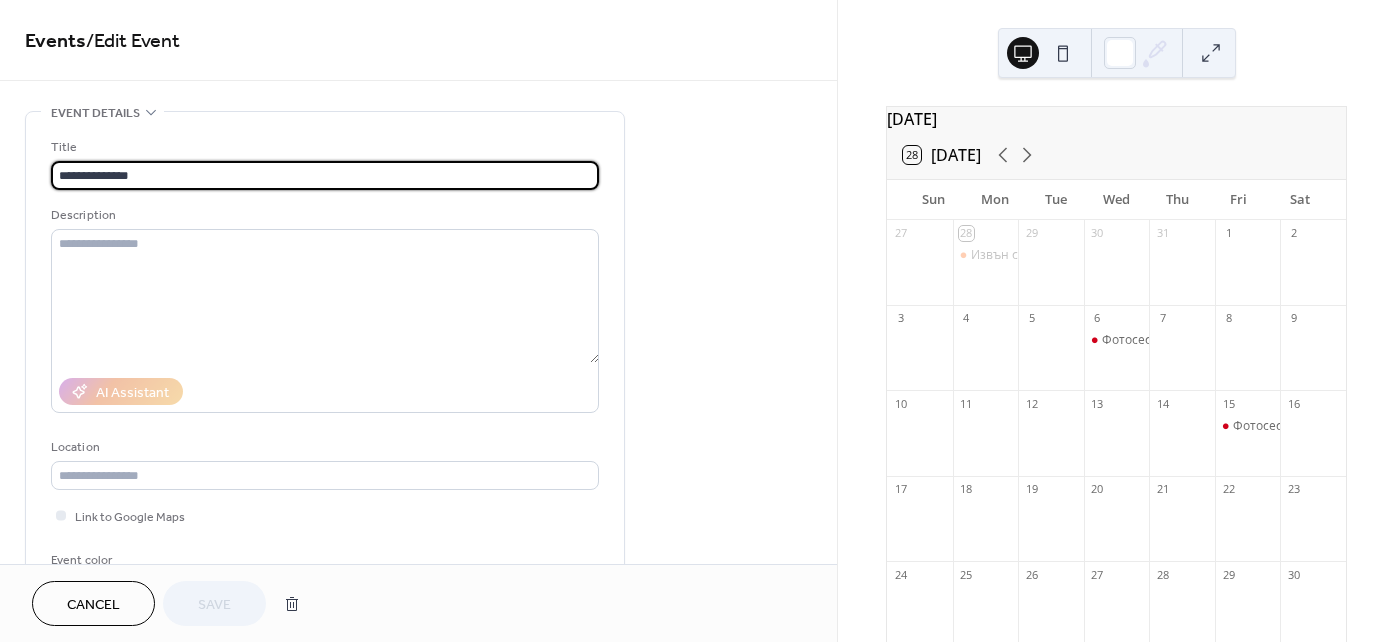 scroll, scrollTop: 272, scrollLeft: 0, axis: vertical 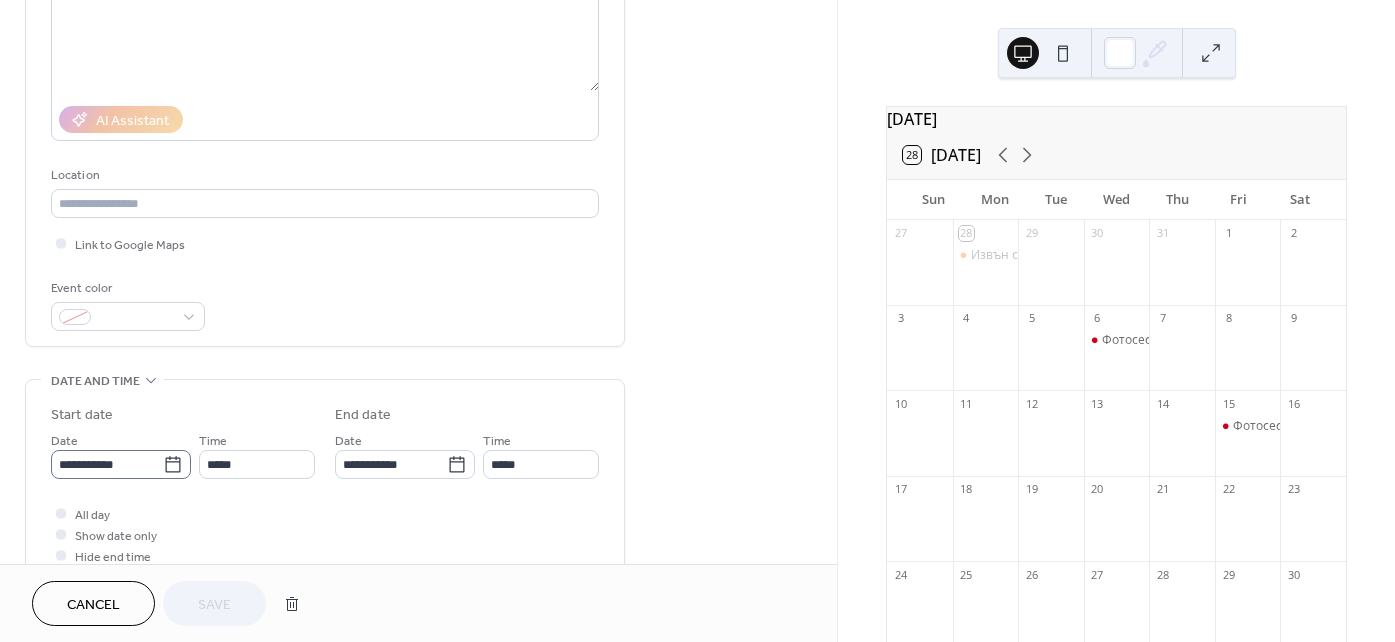 click 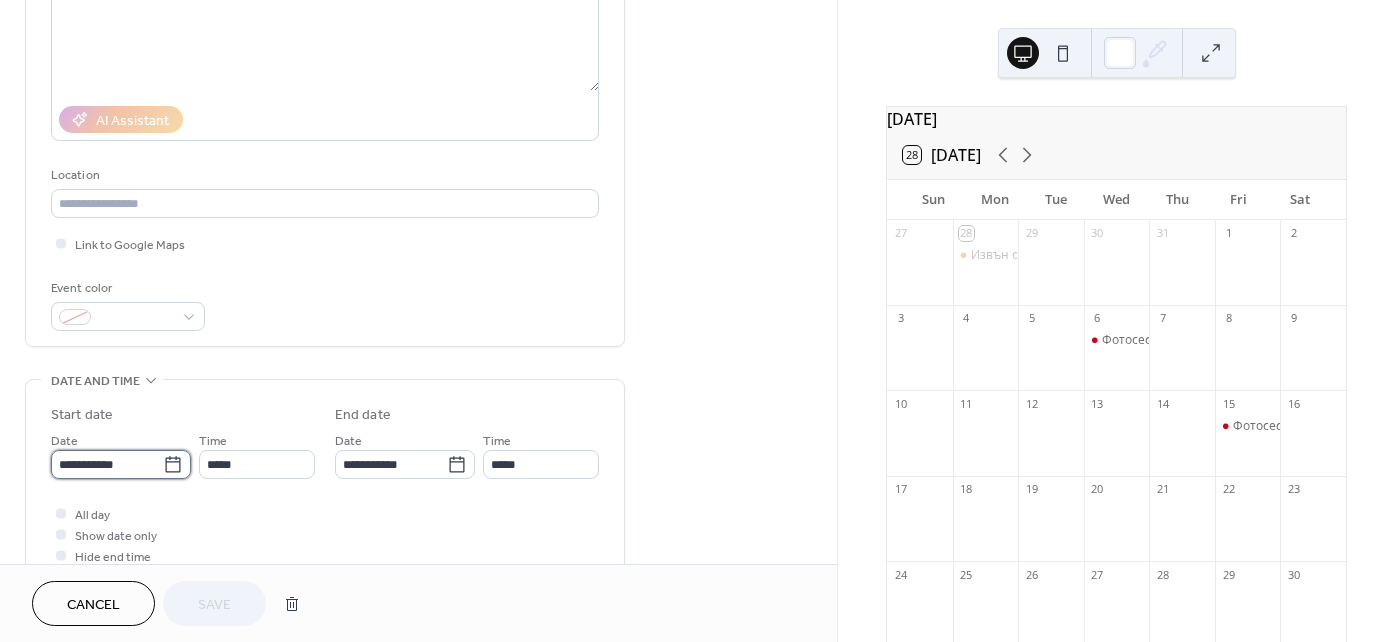 click on "**********" at bounding box center (107, 464) 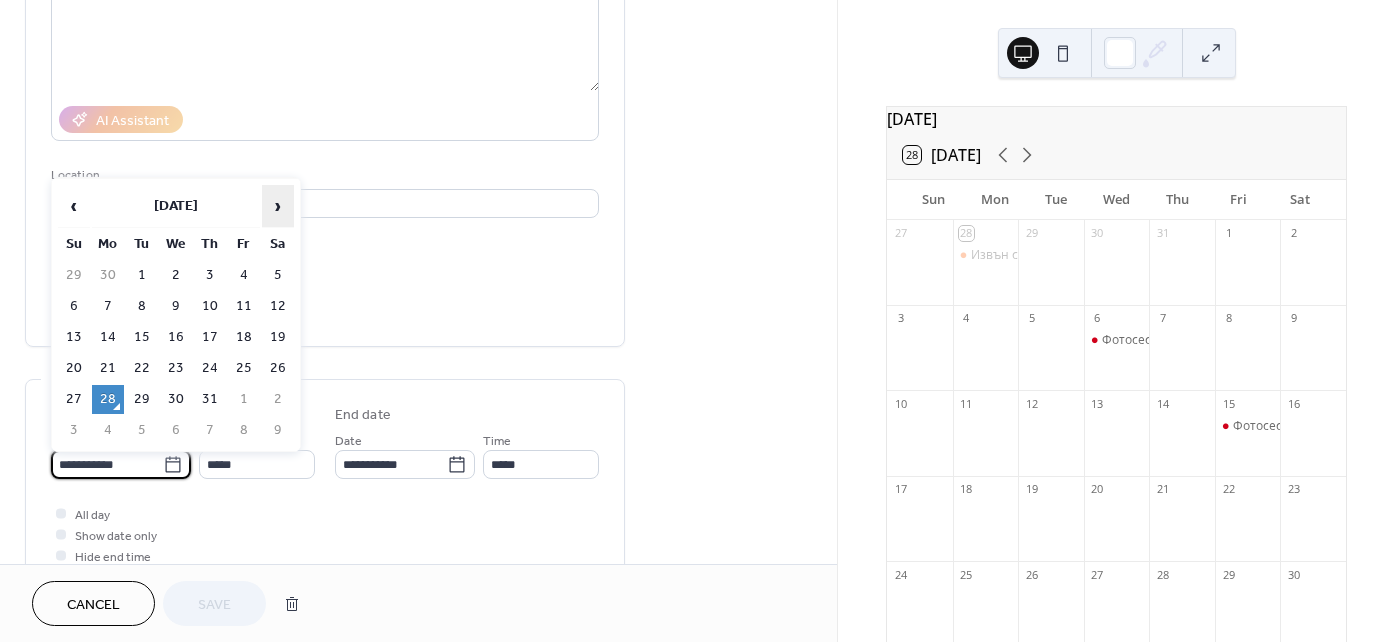click on "›" at bounding box center [278, 206] 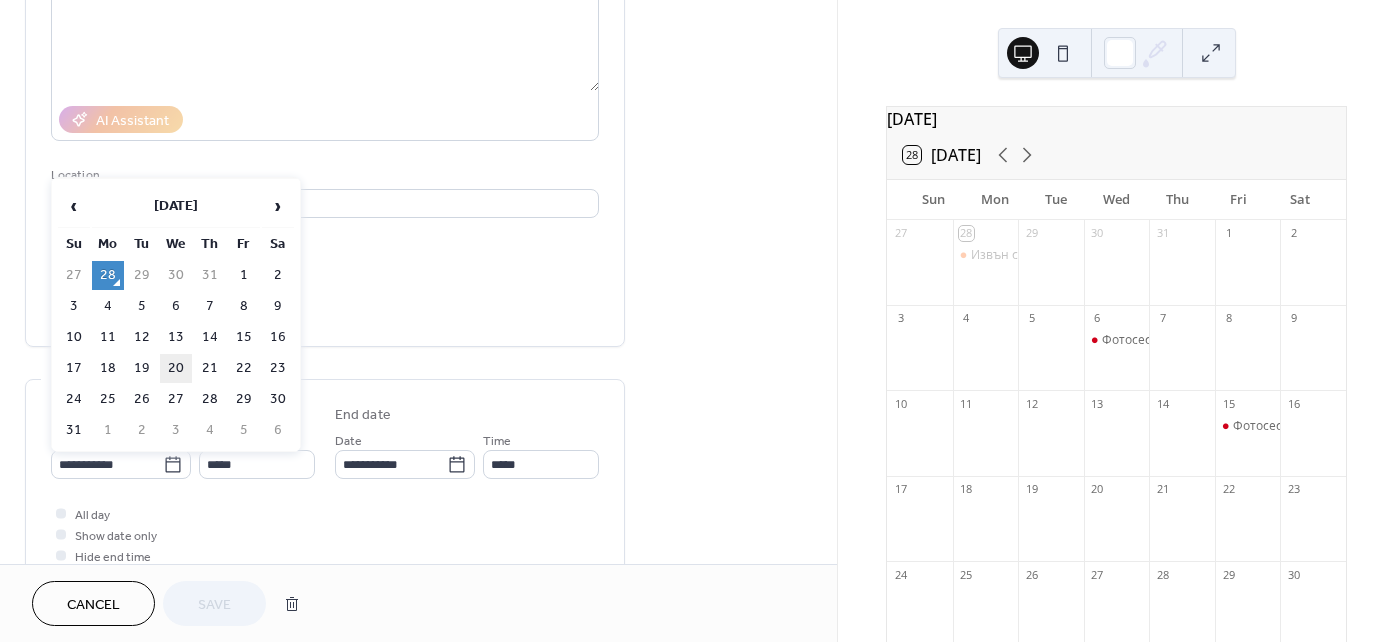 click on "20" at bounding box center (176, 368) 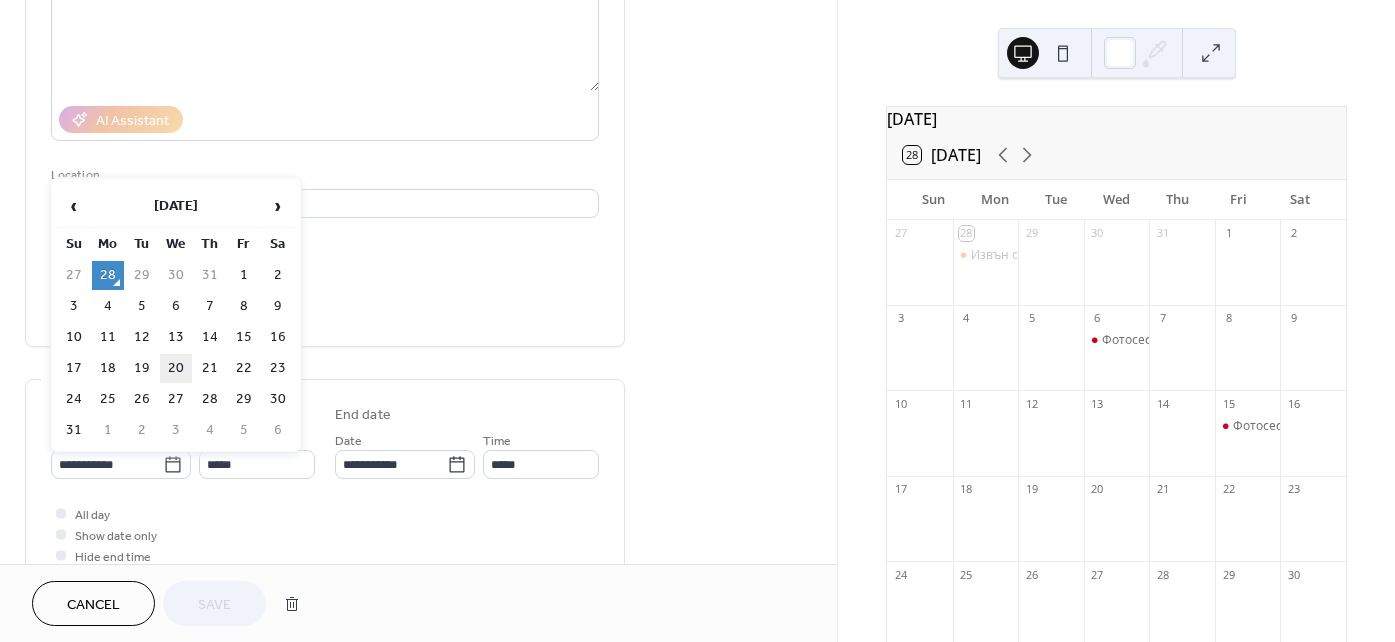 type on "**********" 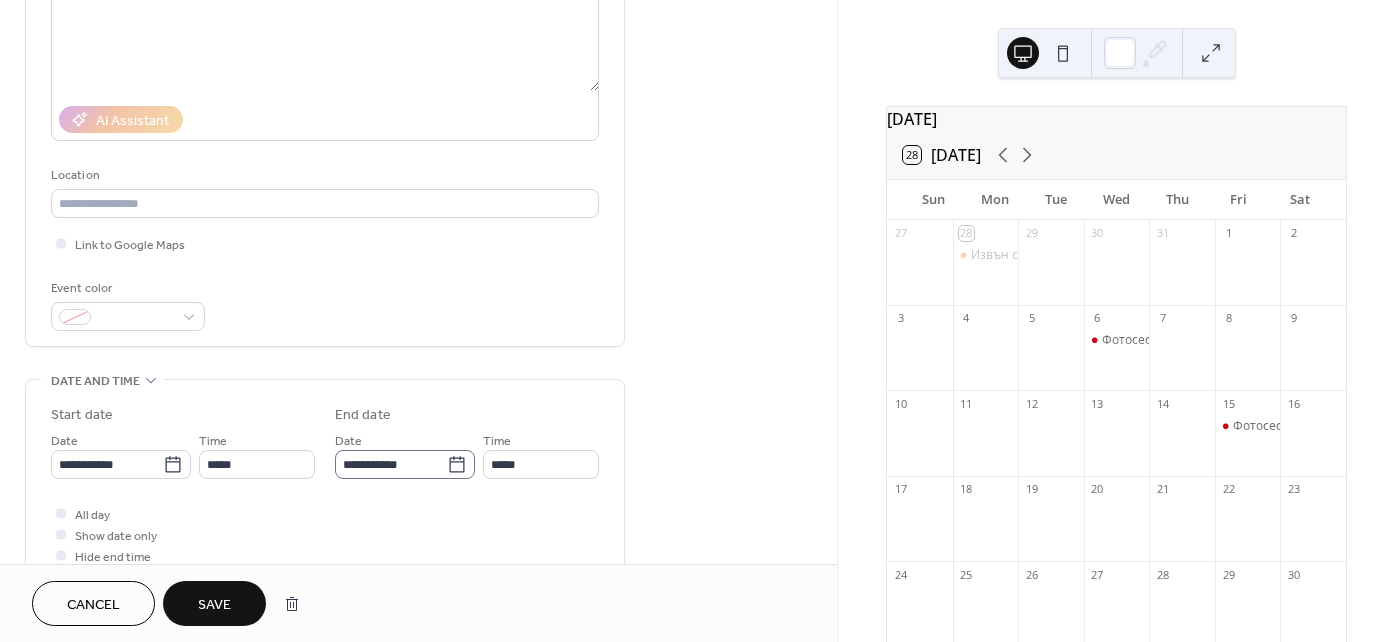 click 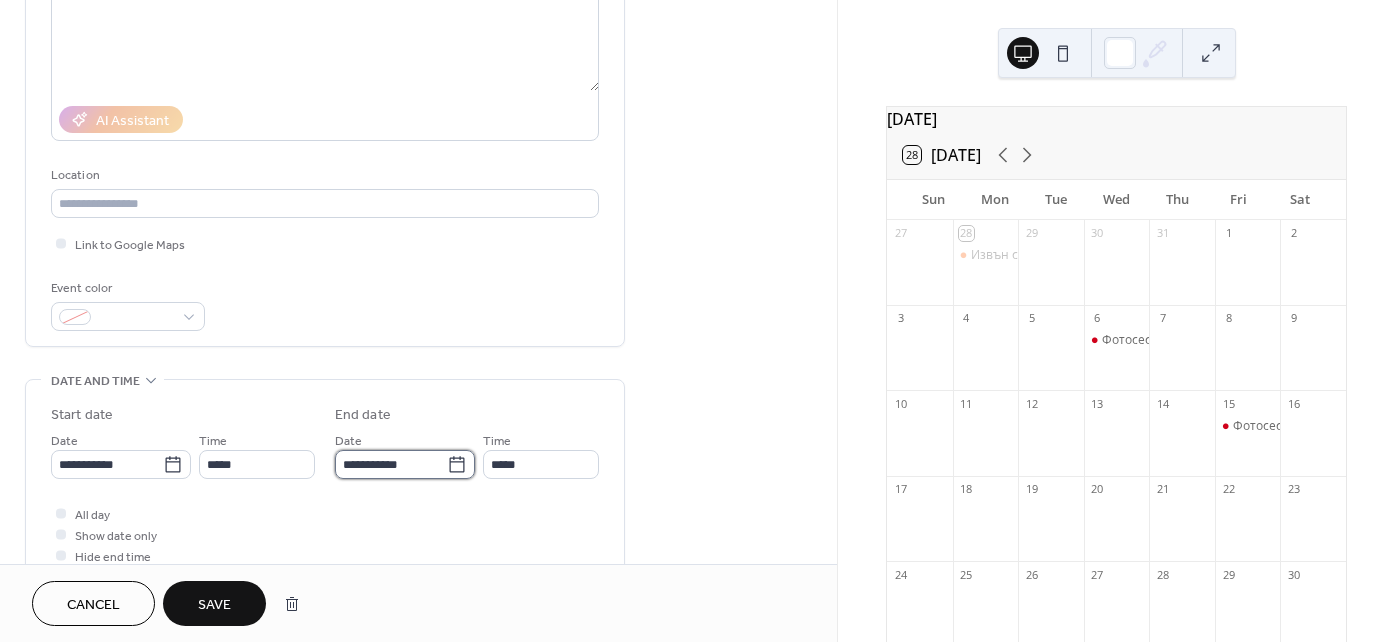 click on "**********" at bounding box center [391, 464] 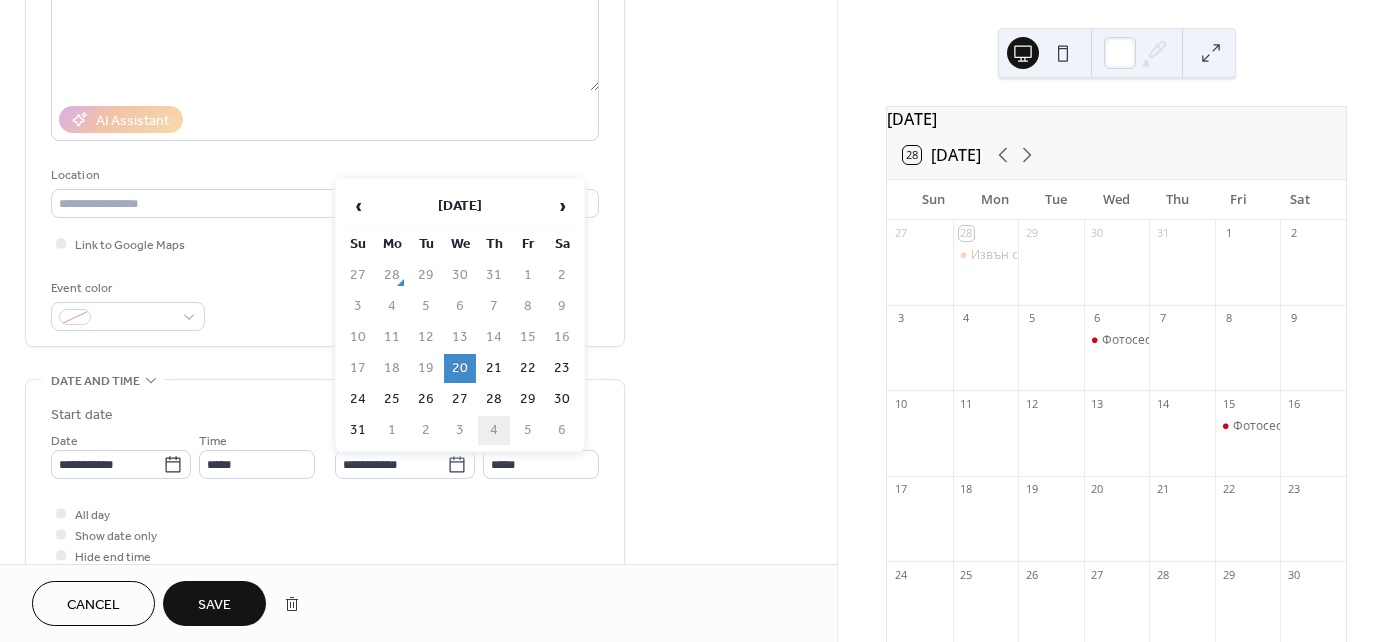 click on "4" at bounding box center (494, 430) 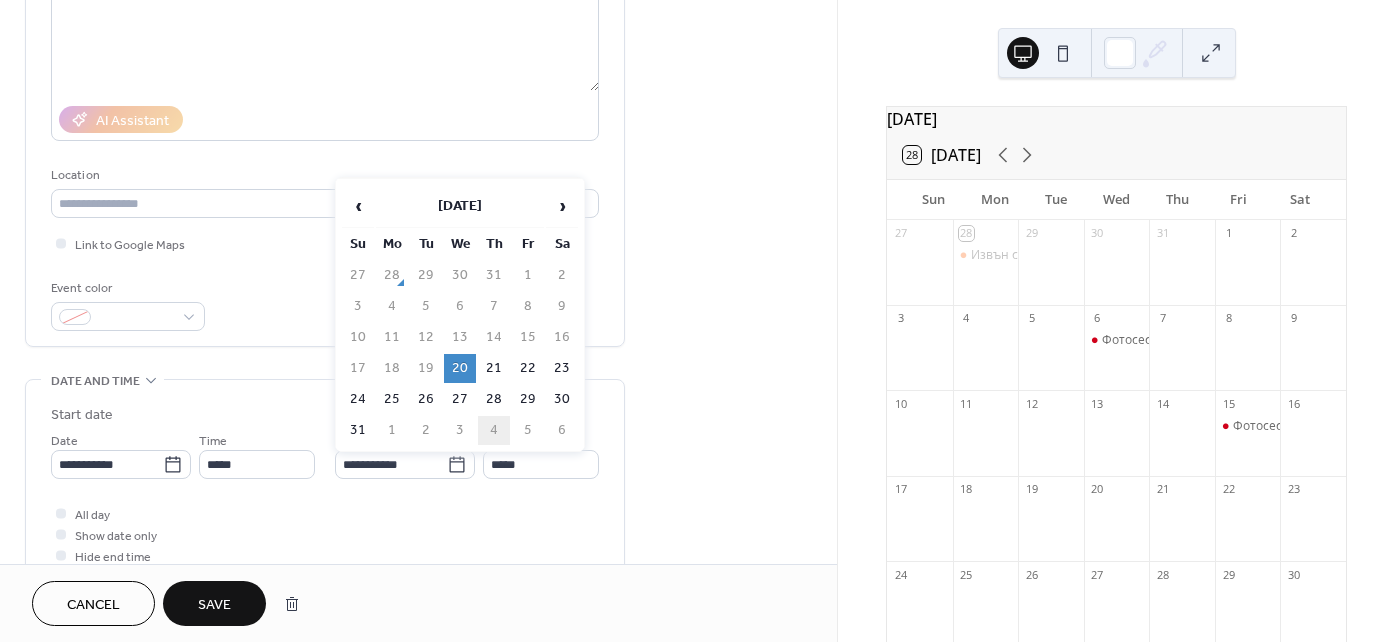 type on "**********" 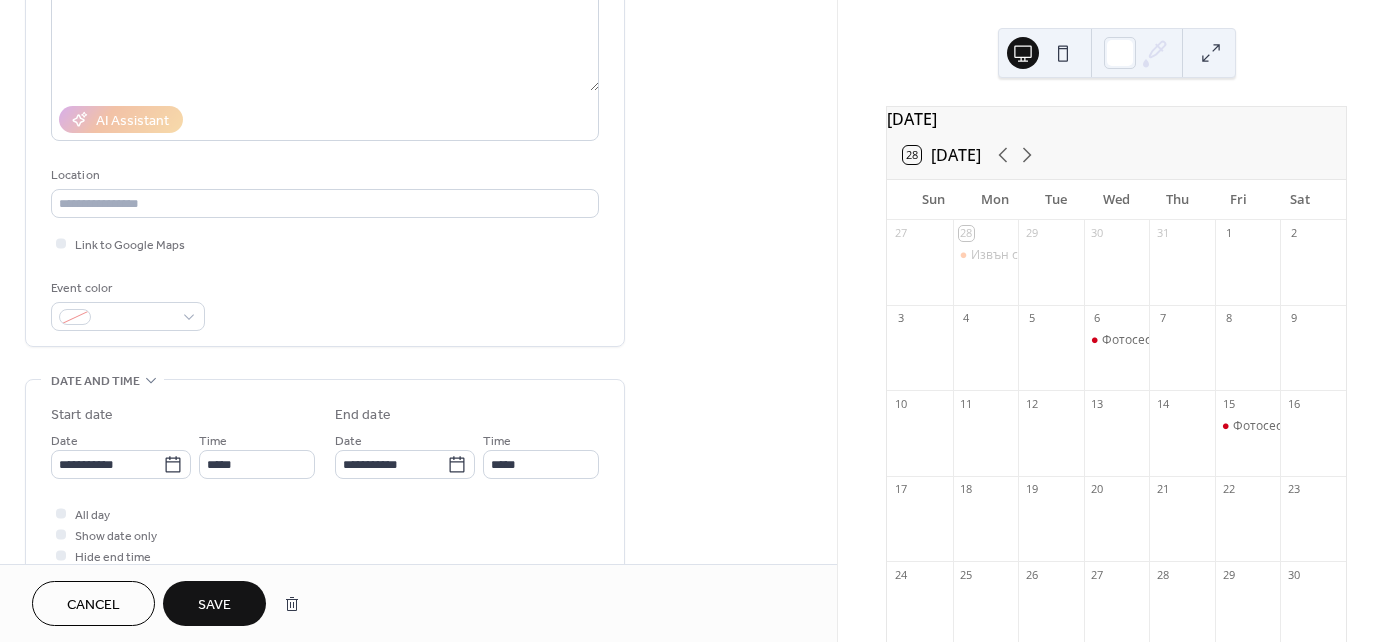 click on "Save" at bounding box center (214, 603) 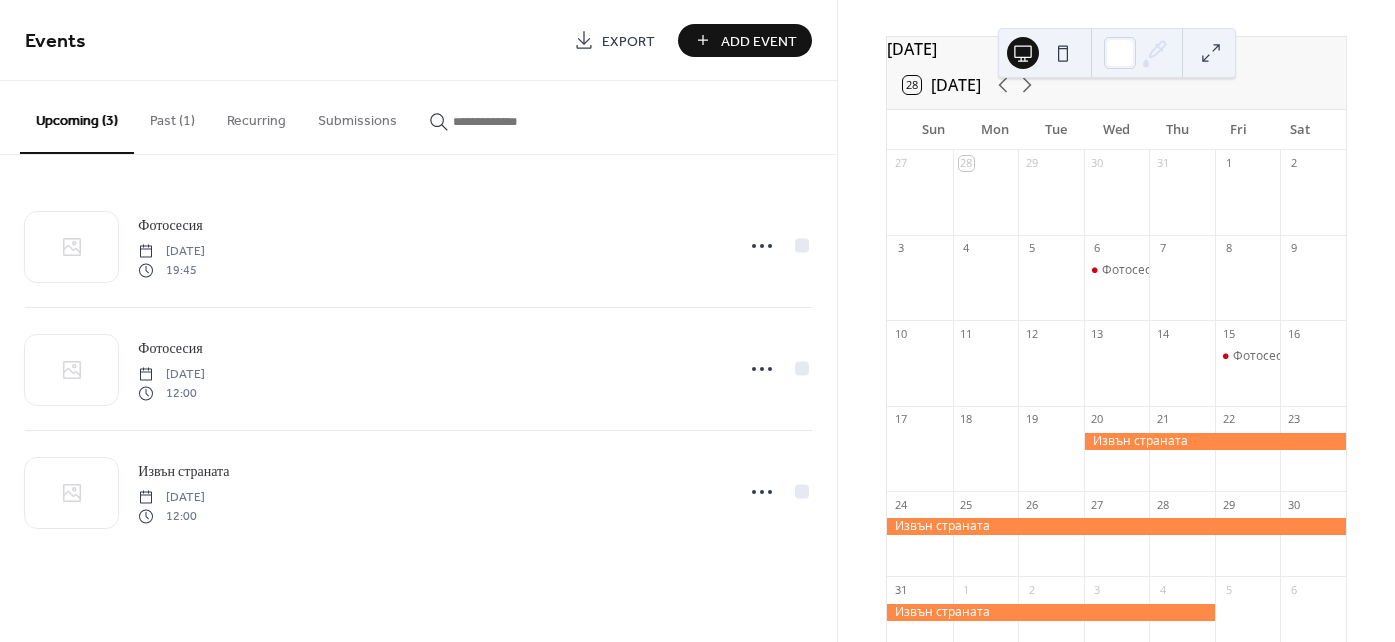 scroll, scrollTop: 90, scrollLeft: 0, axis: vertical 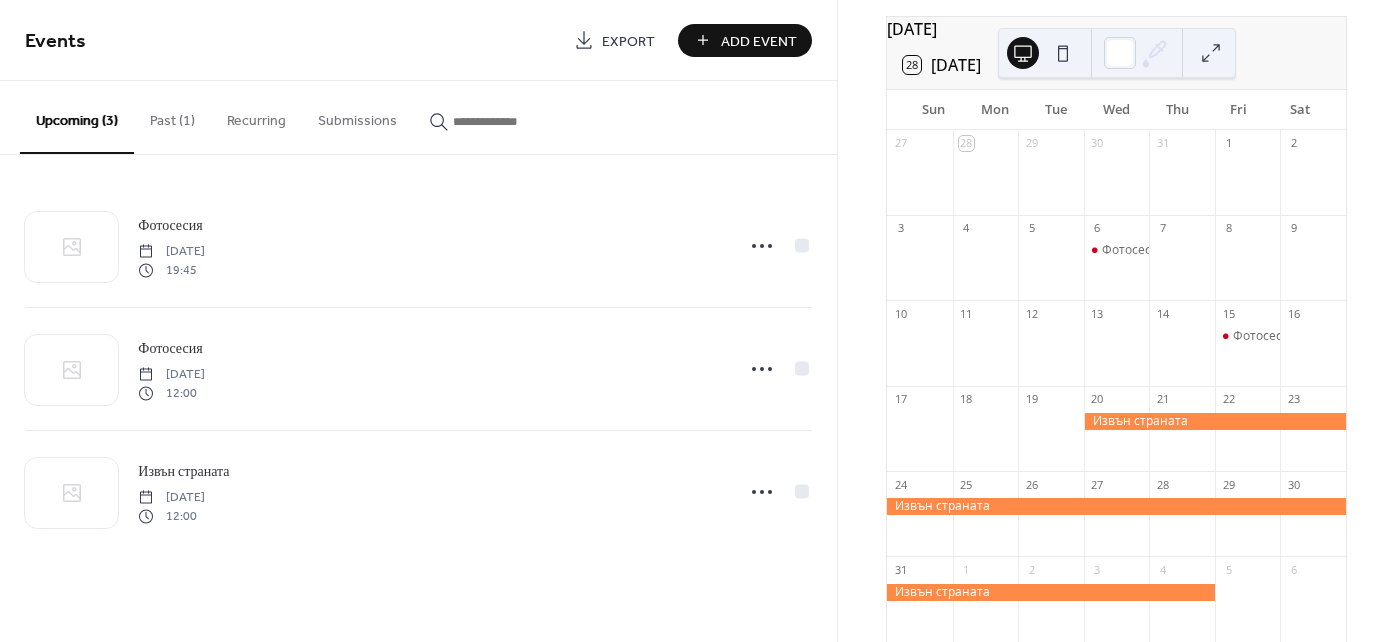click at bounding box center (1313, 267) 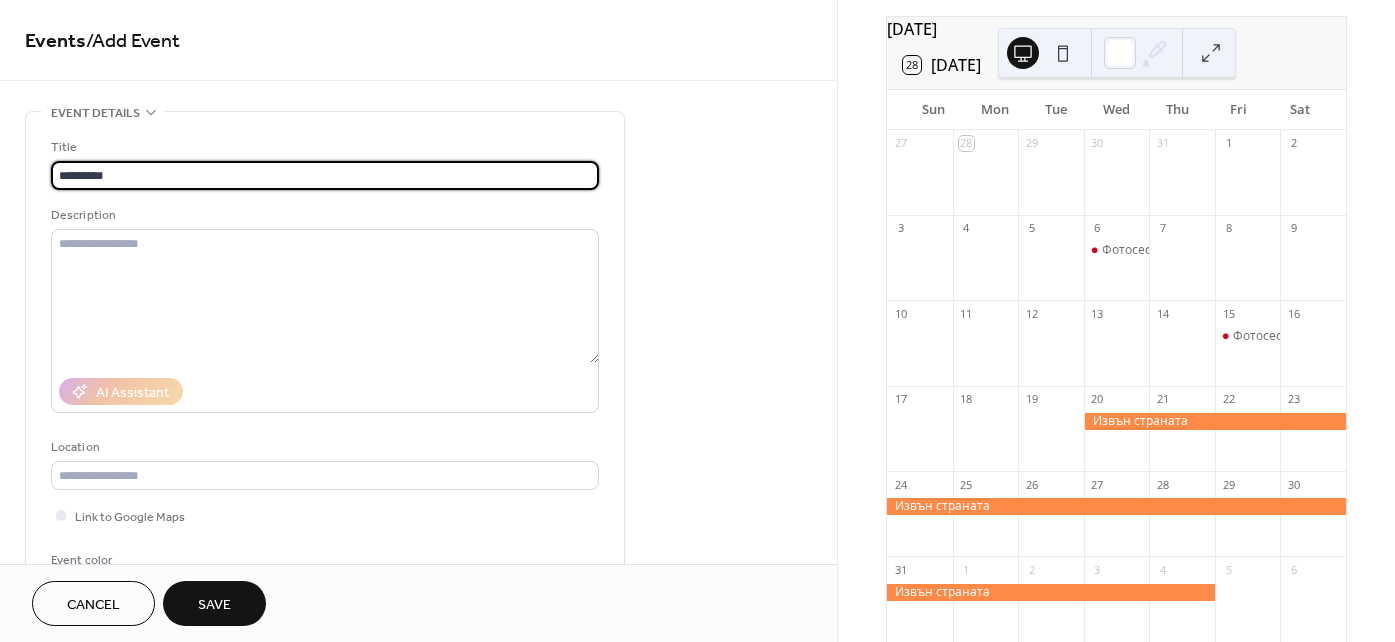 scroll, scrollTop: 272, scrollLeft: 0, axis: vertical 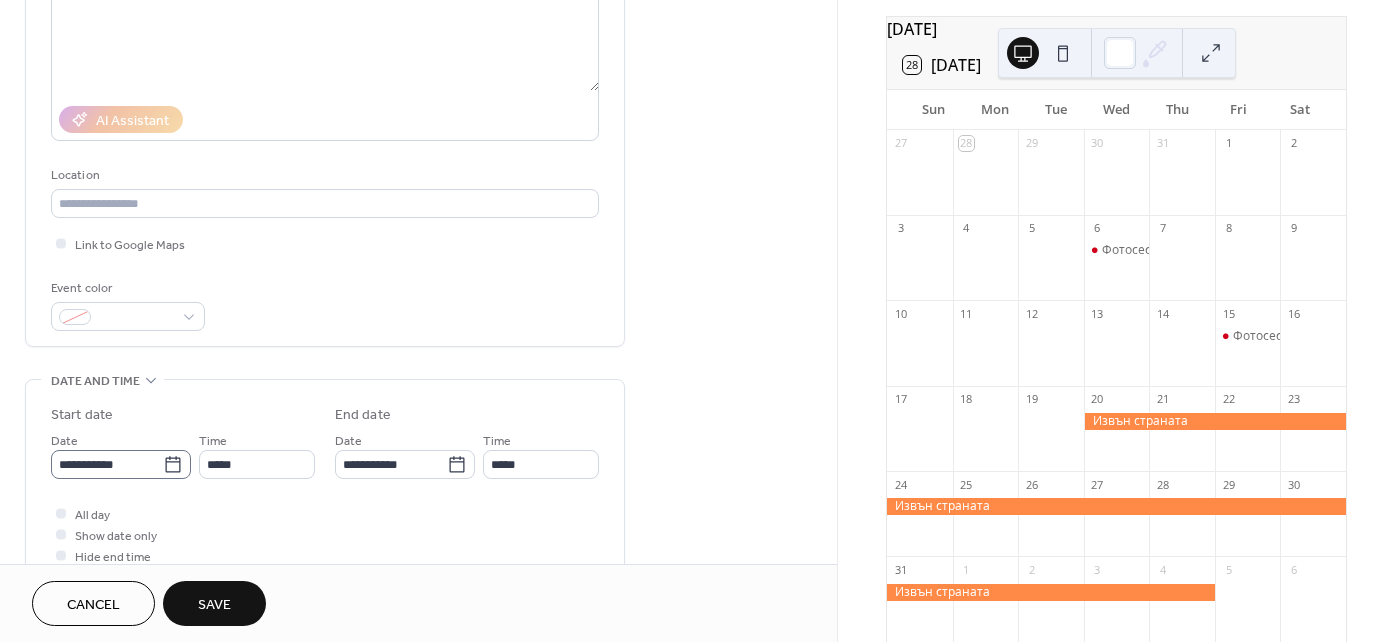 type on "*********" 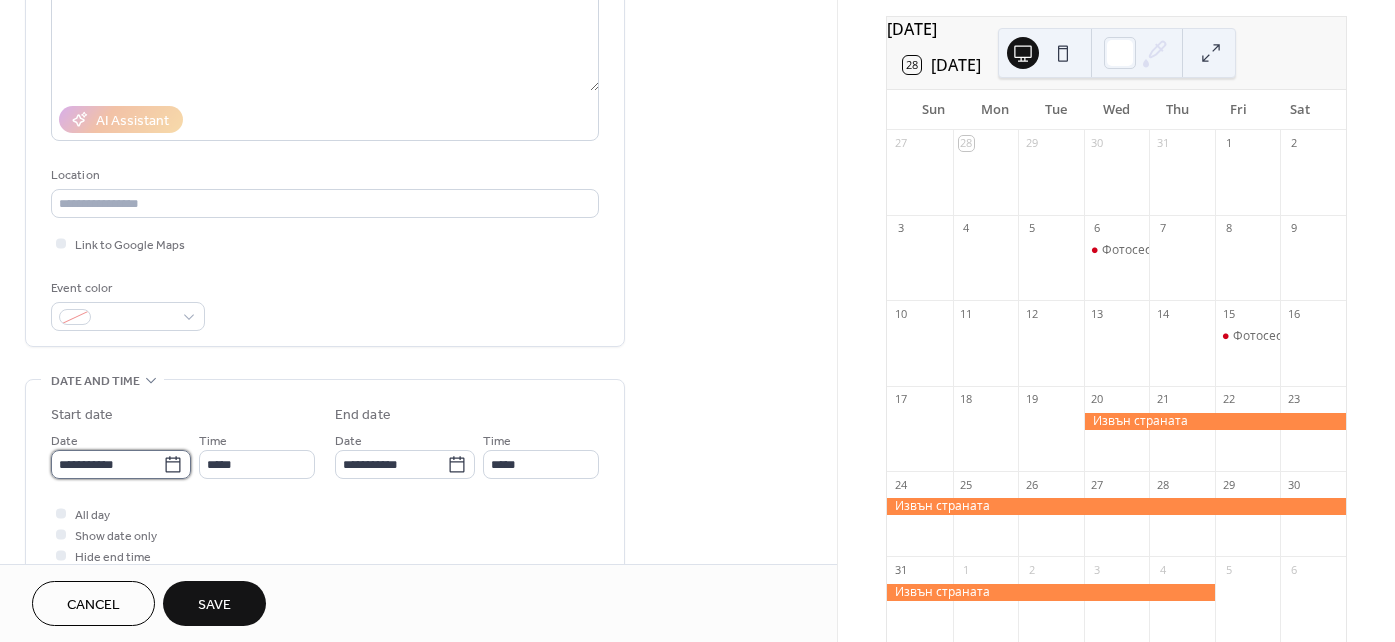 click on "**********" at bounding box center [107, 464] 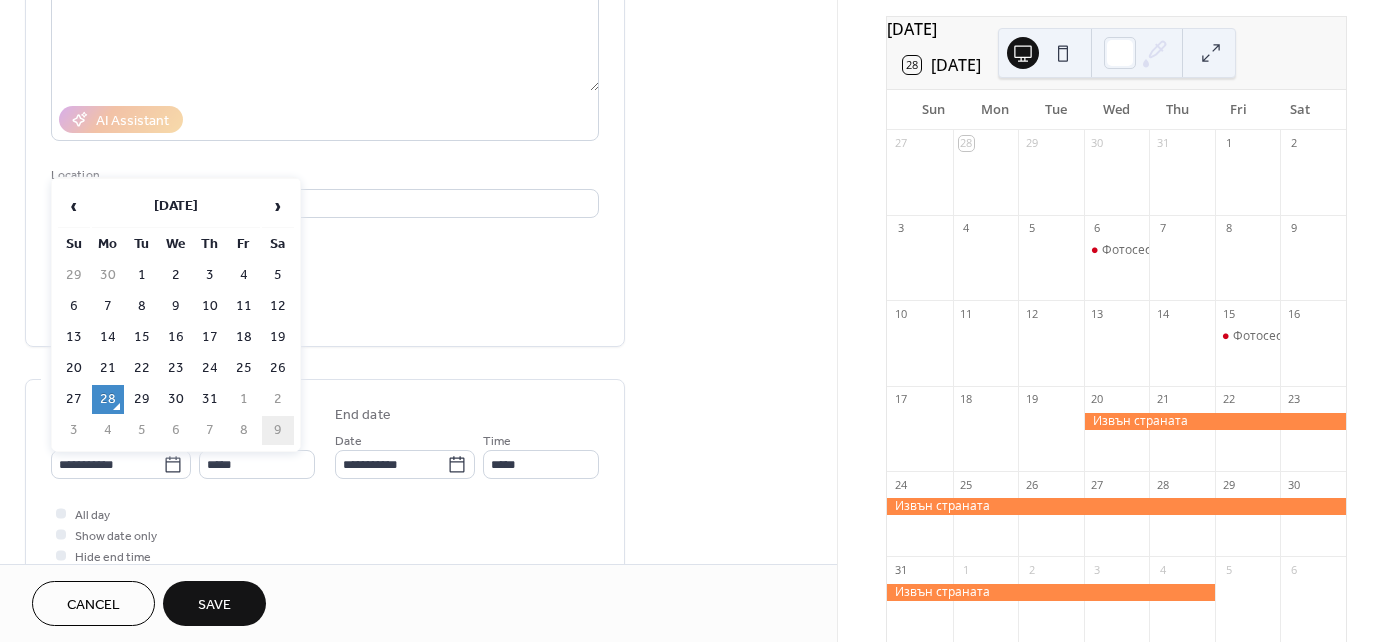 click on "9" at bounding box center [278, 430] 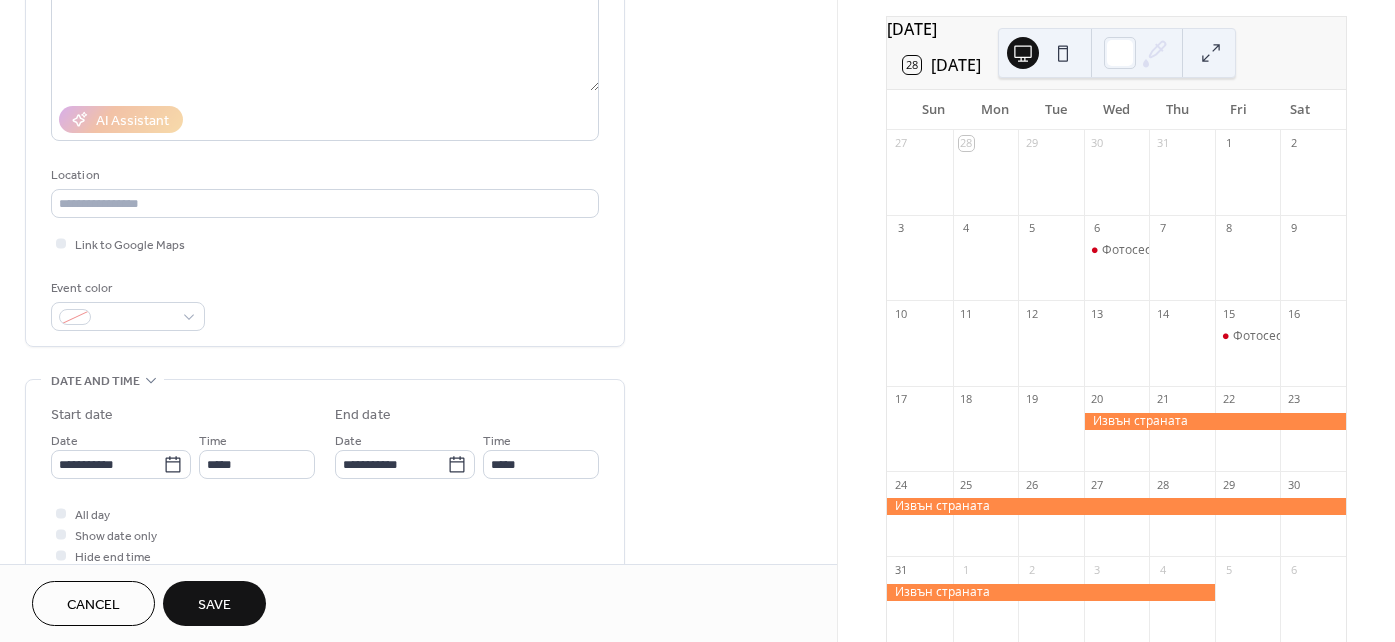 click on "Save" at bounding box center (214, 605) 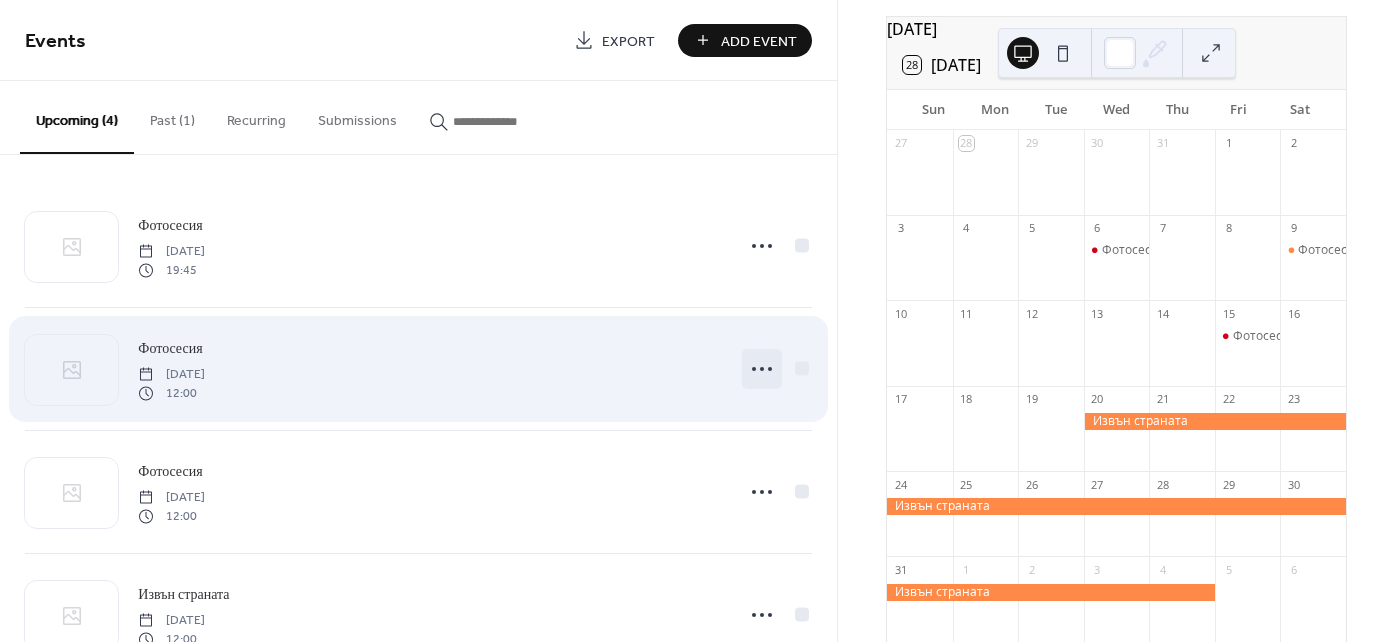 click 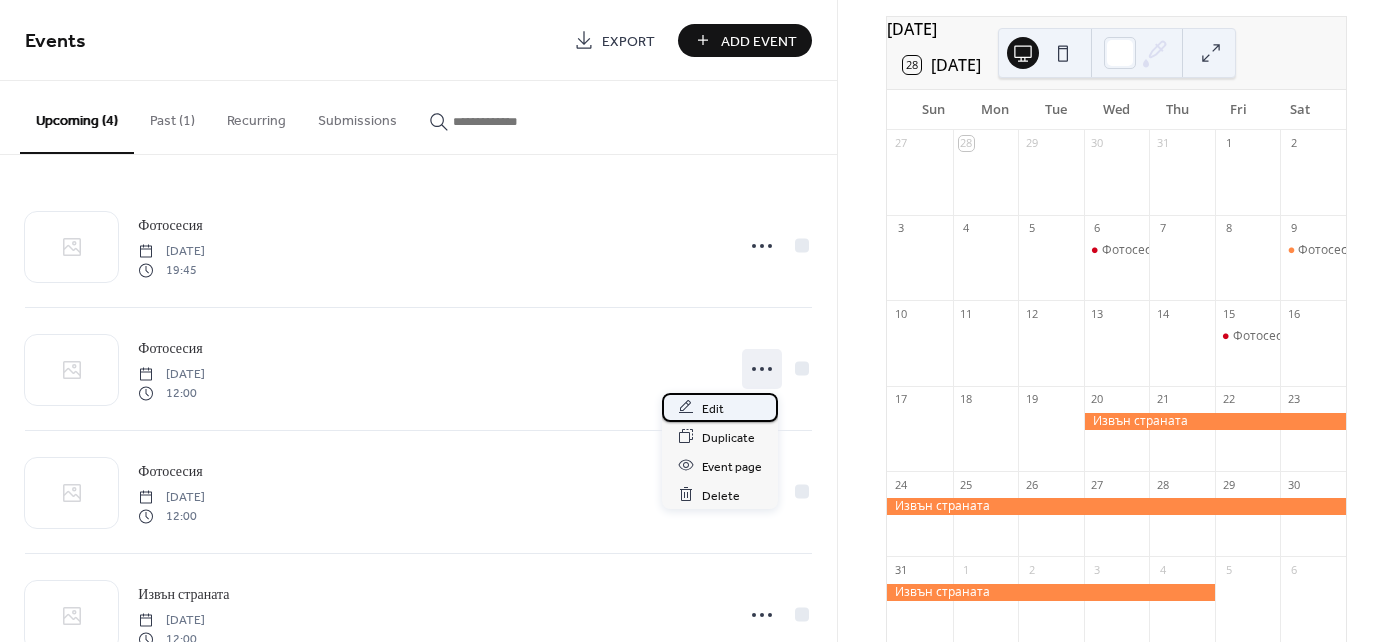 click on "Edit" at bounding box center [720, 407] 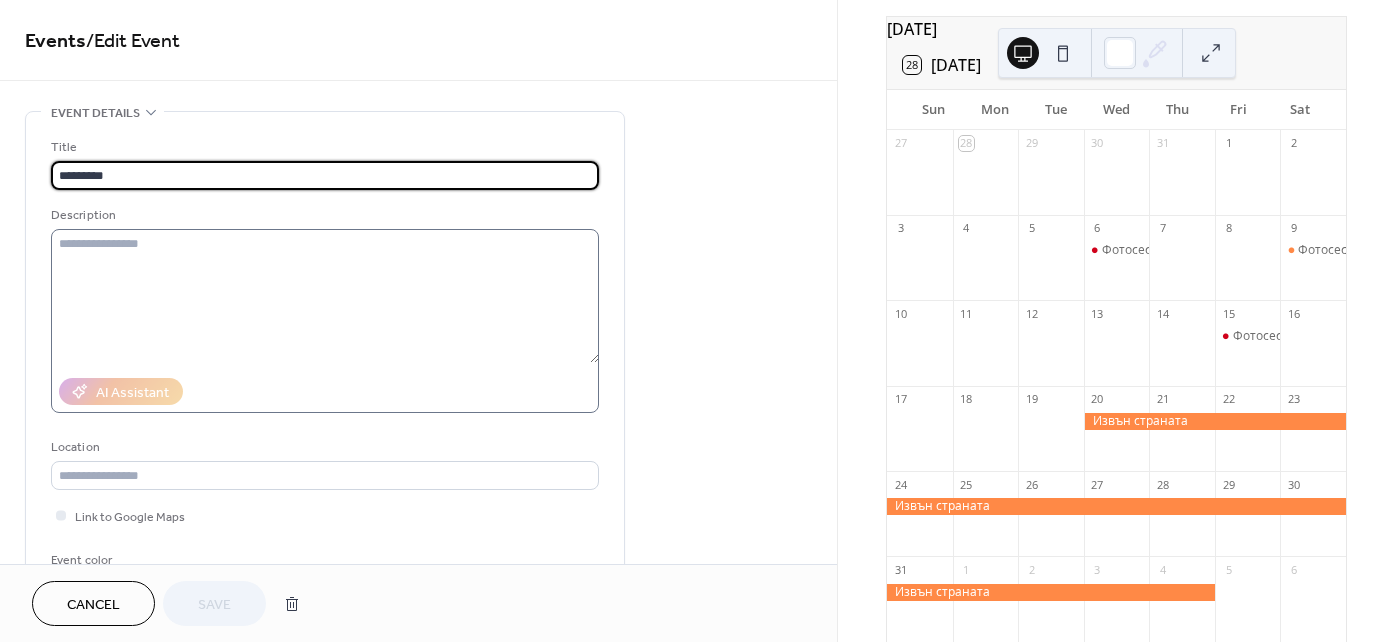 scroll, scrollTop: 272, scrollLeft: 0, axis: vertical 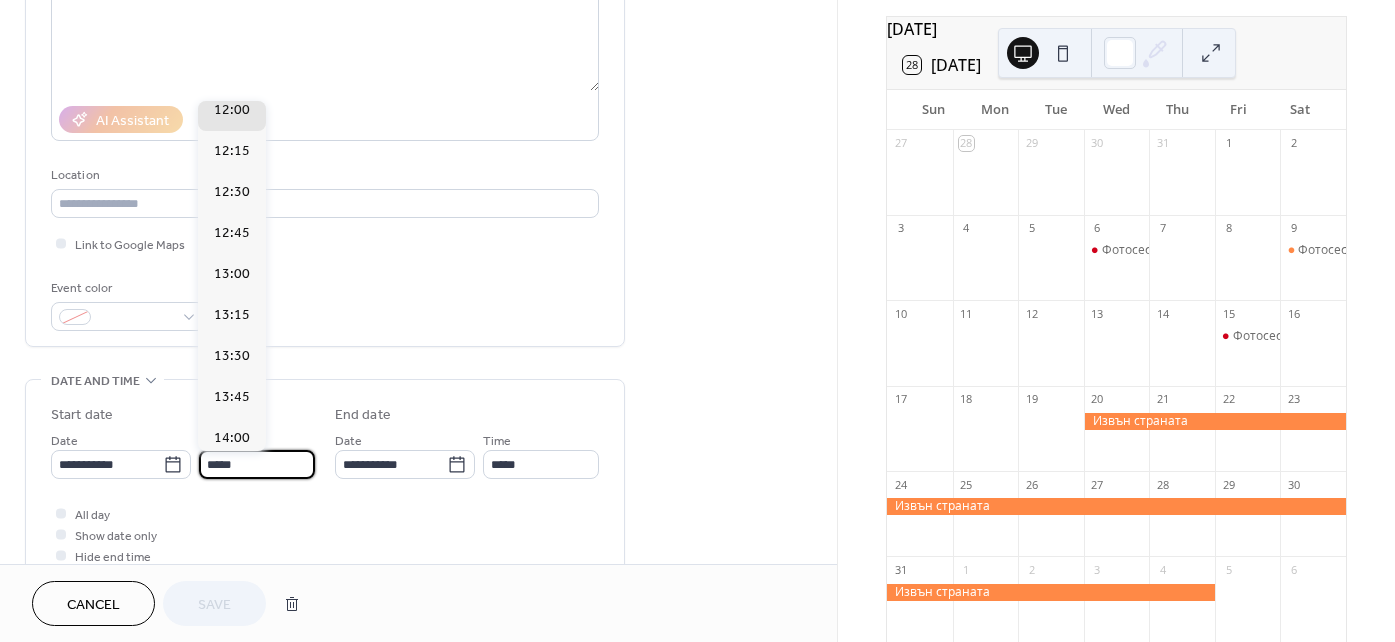 click on "*****" at bounding box center (257, 464) 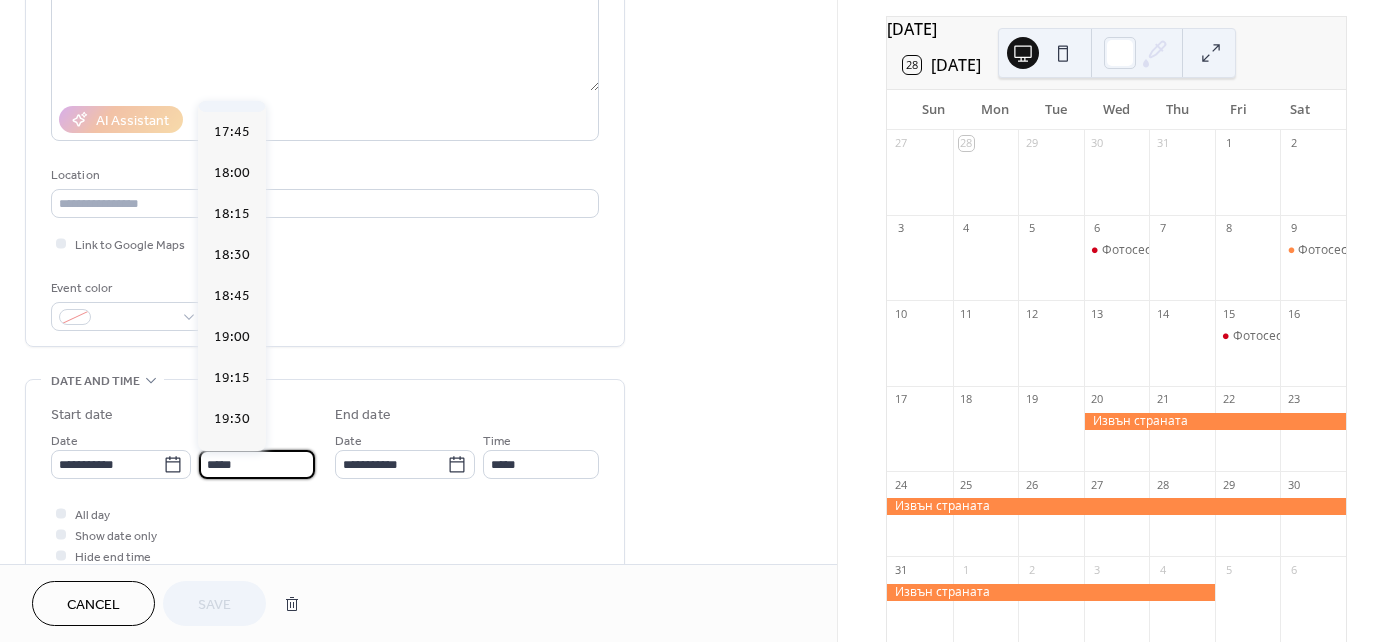 scroll, scrollTop: 2979, scrollLeft: 0, axis: vertical 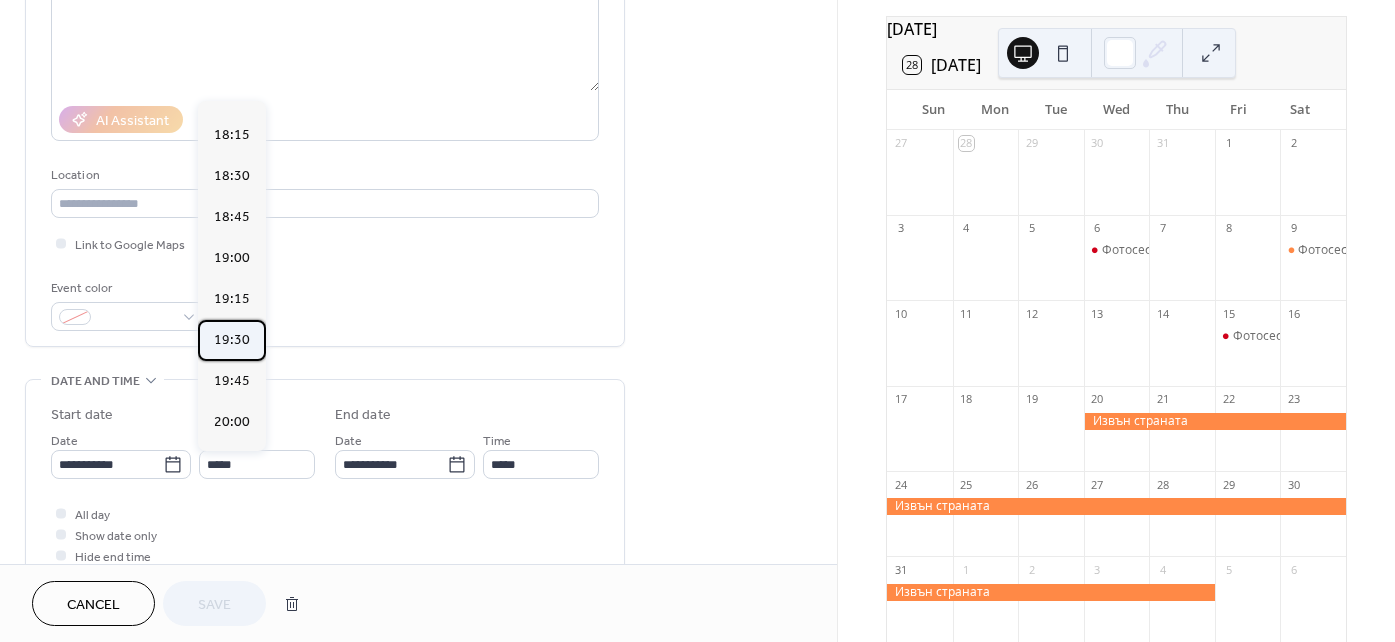 click on "19:30" at bounding box center [232, 339] 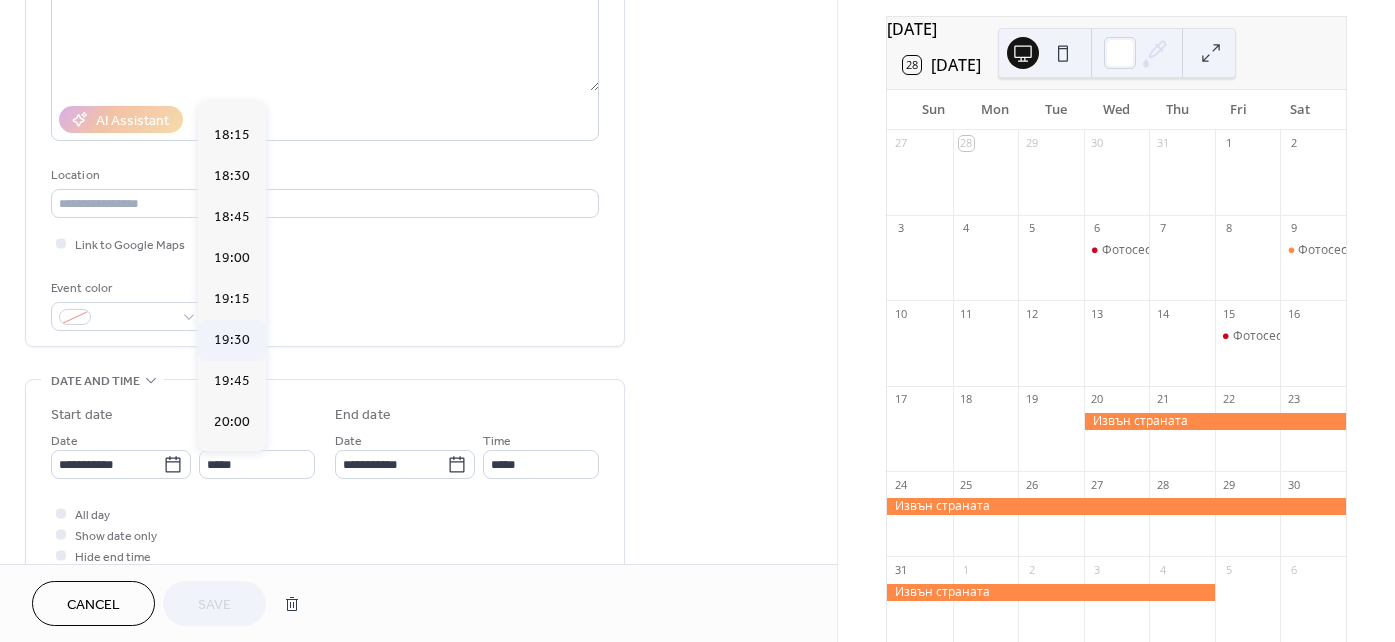type on "*****" 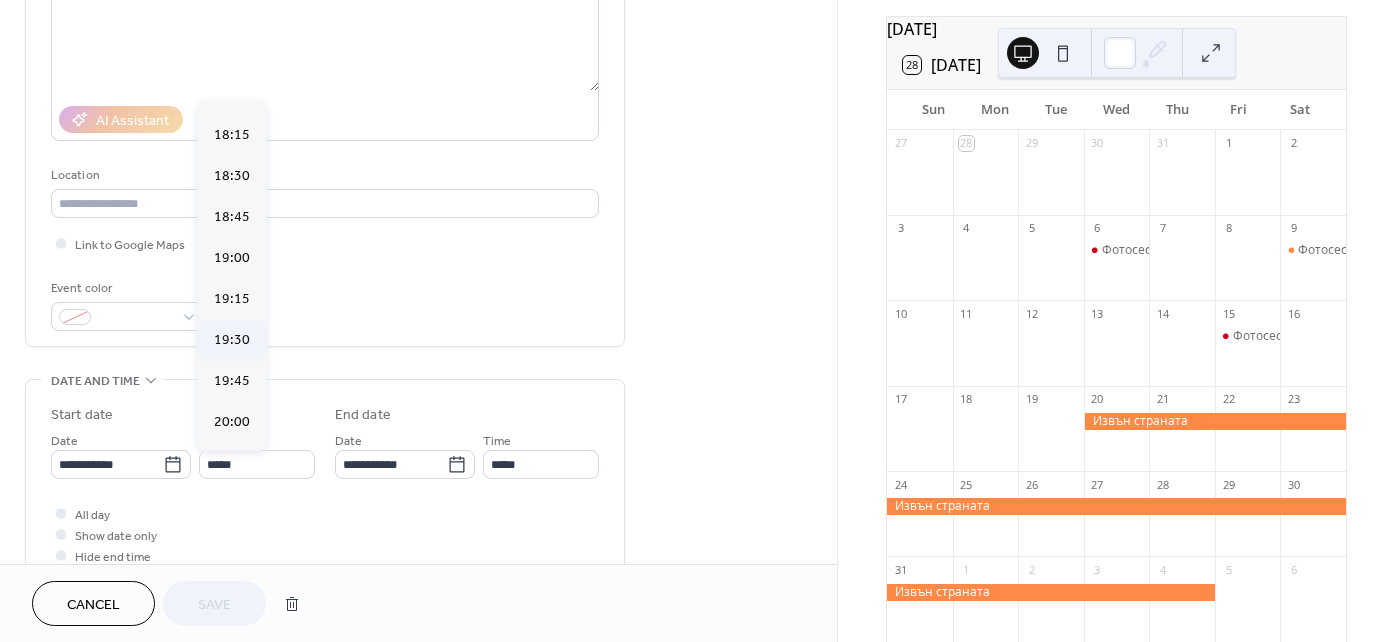 type on "*****" 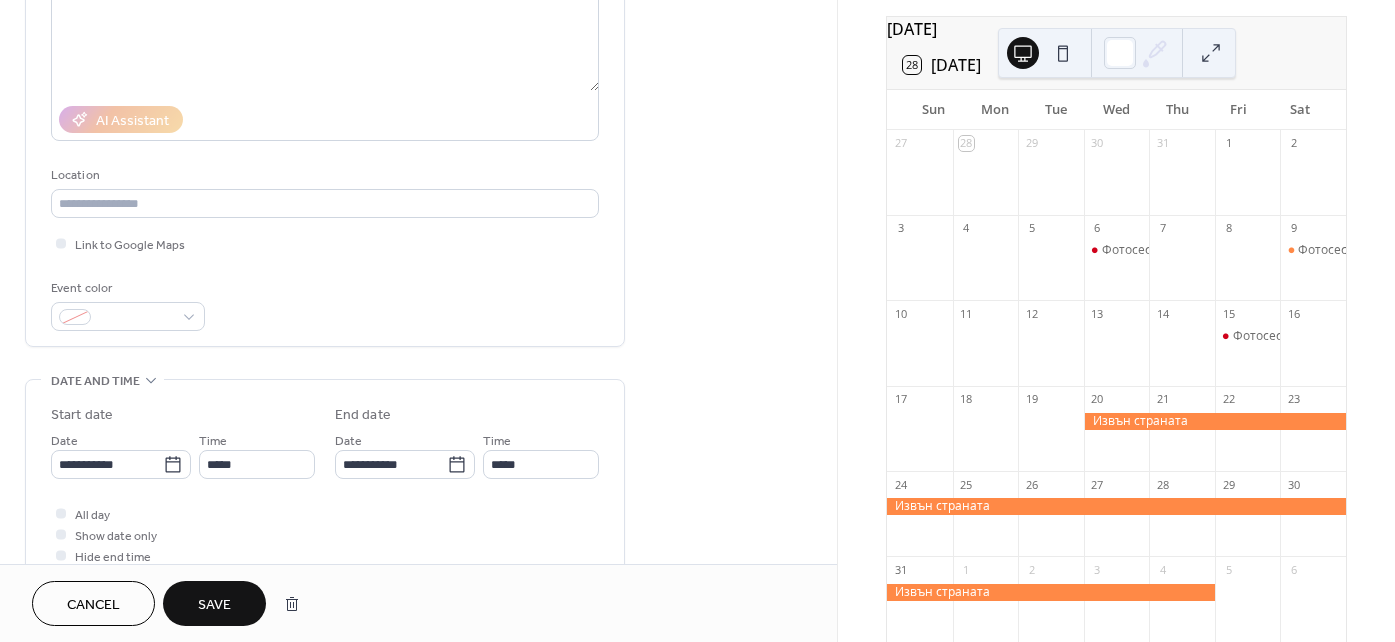 drag, startPoint x: 225, startPoint y: 610, endPoint x: 106, endPoint y: 496, distance: 164.79381 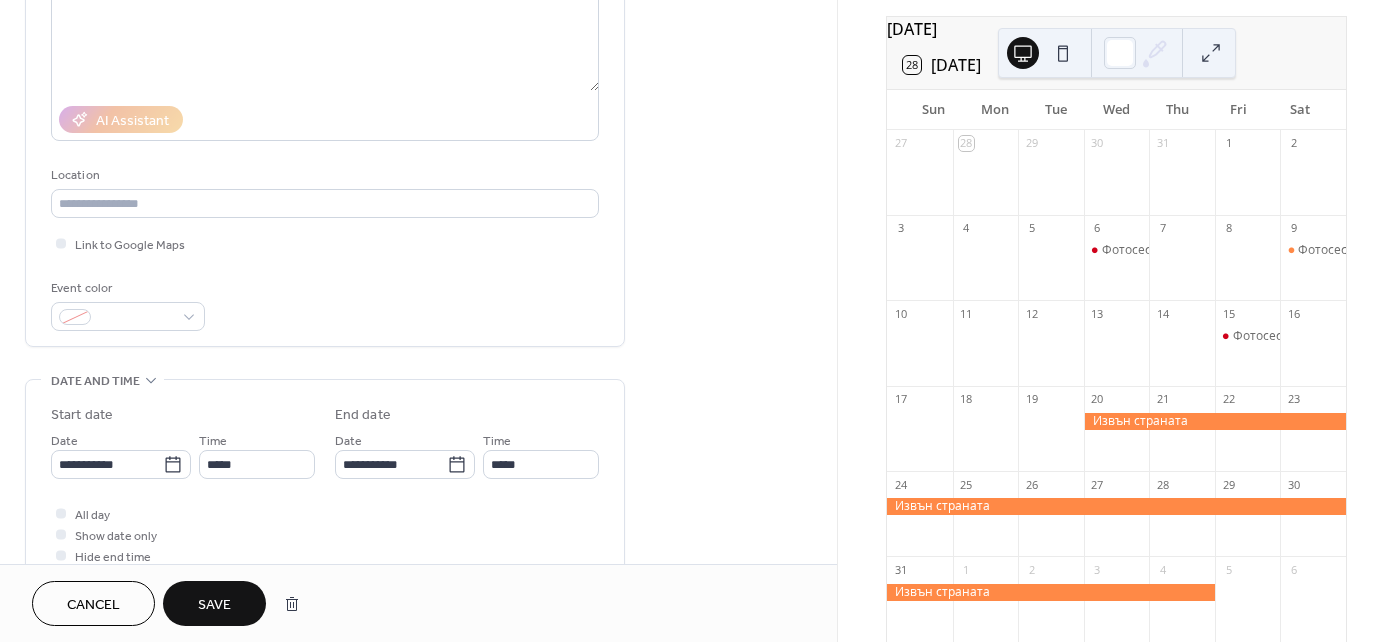 click on "**********" at bounding box center (418, 321) 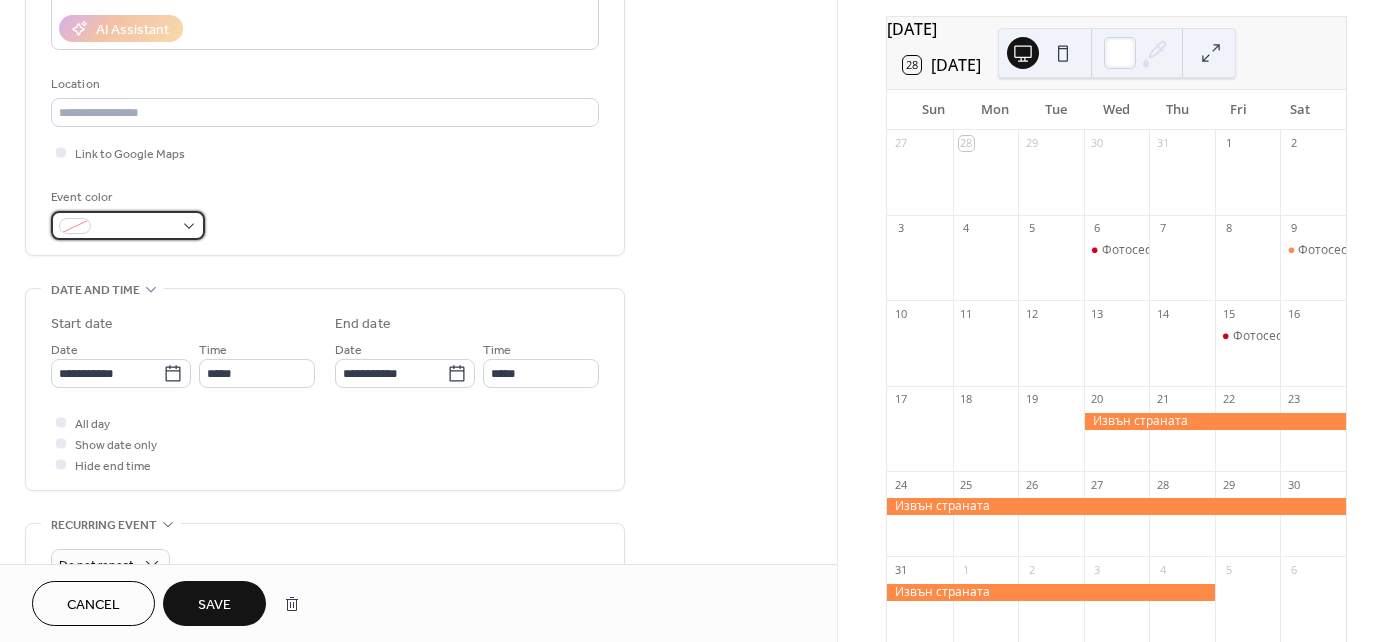click at bounding box center (136, 227) 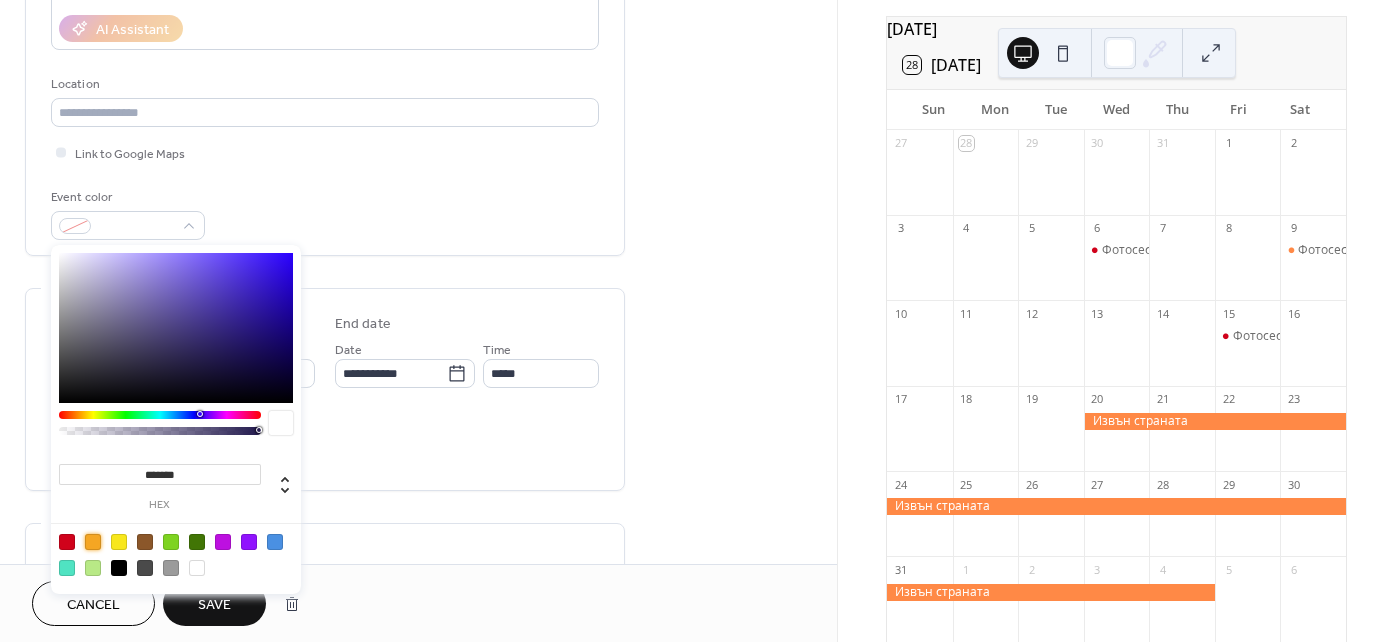 click at bounding box center [93, 542] 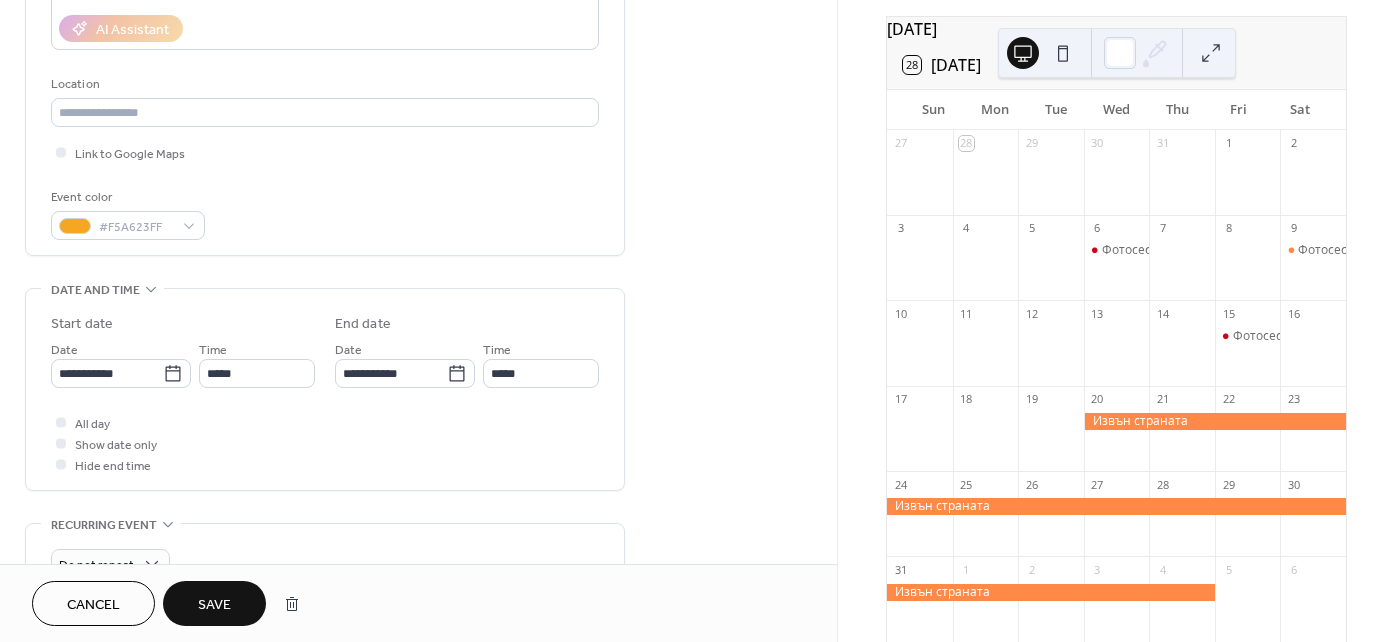 click on "Link to Google Maps" at bounding box center (325, 152) 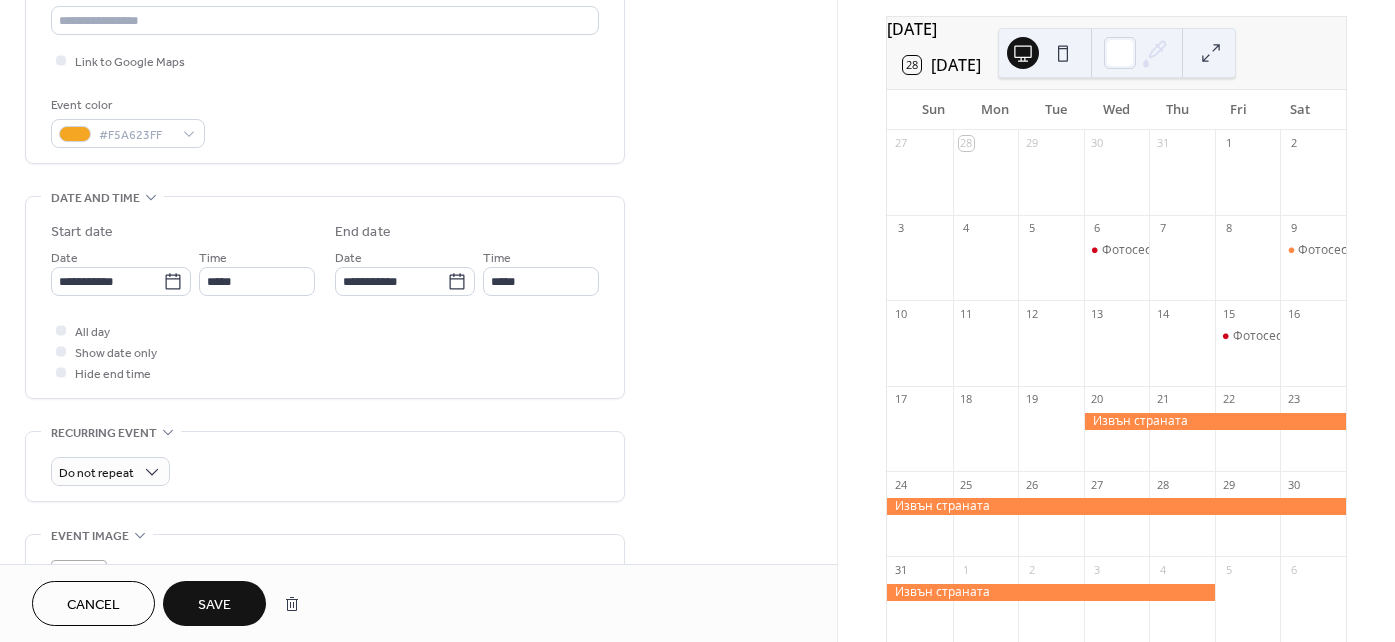 scroll, scrollTop: 545, scrollLeft: 0, axis: vertical 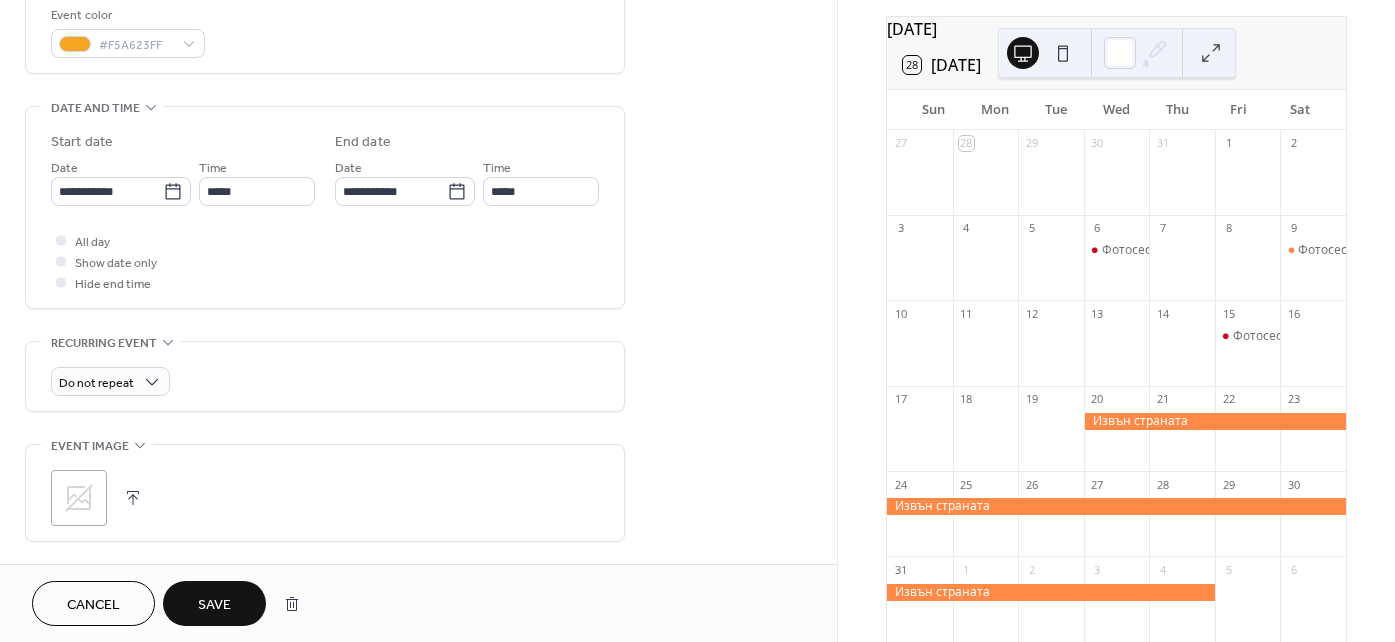 click on "Save" at bounding box center [214, 603] 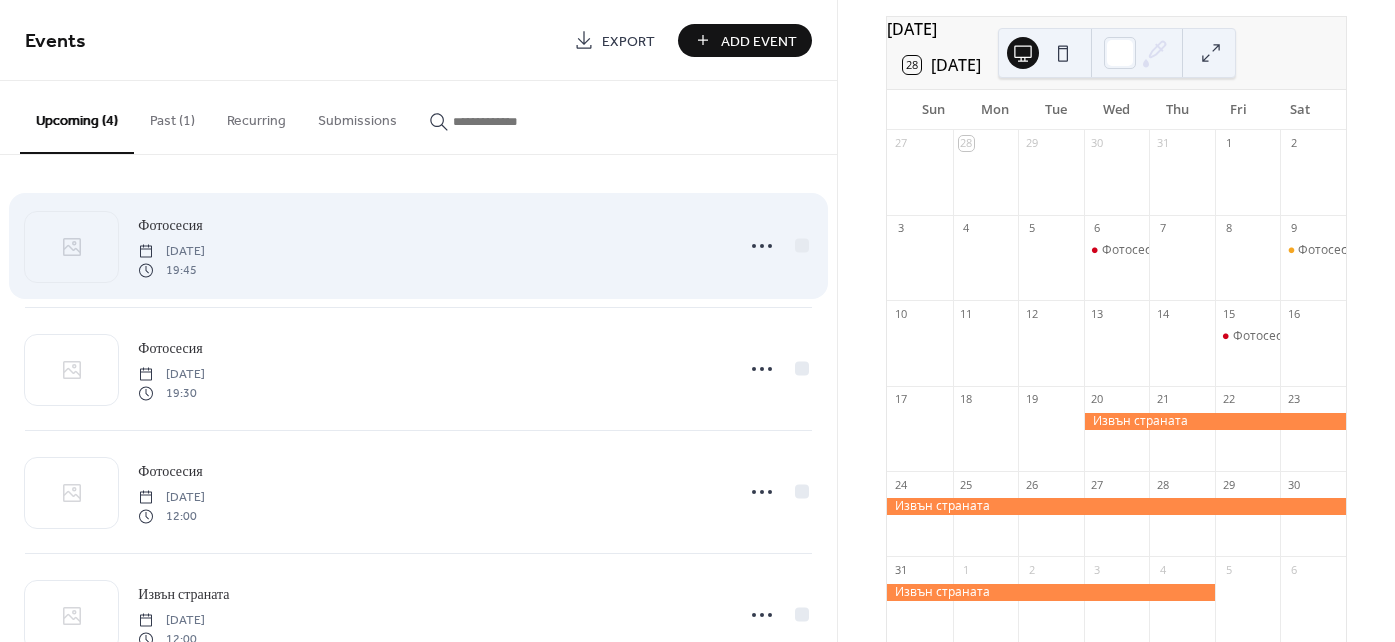 click at bounding box center (777, 246) 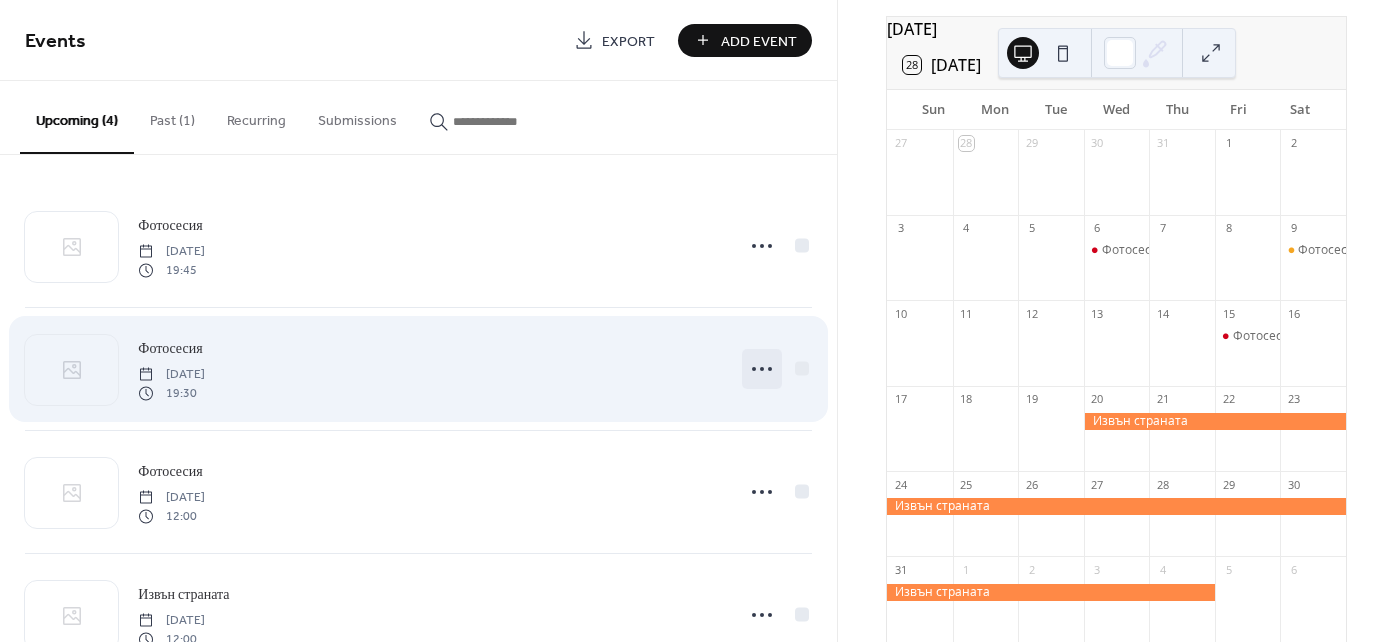 click 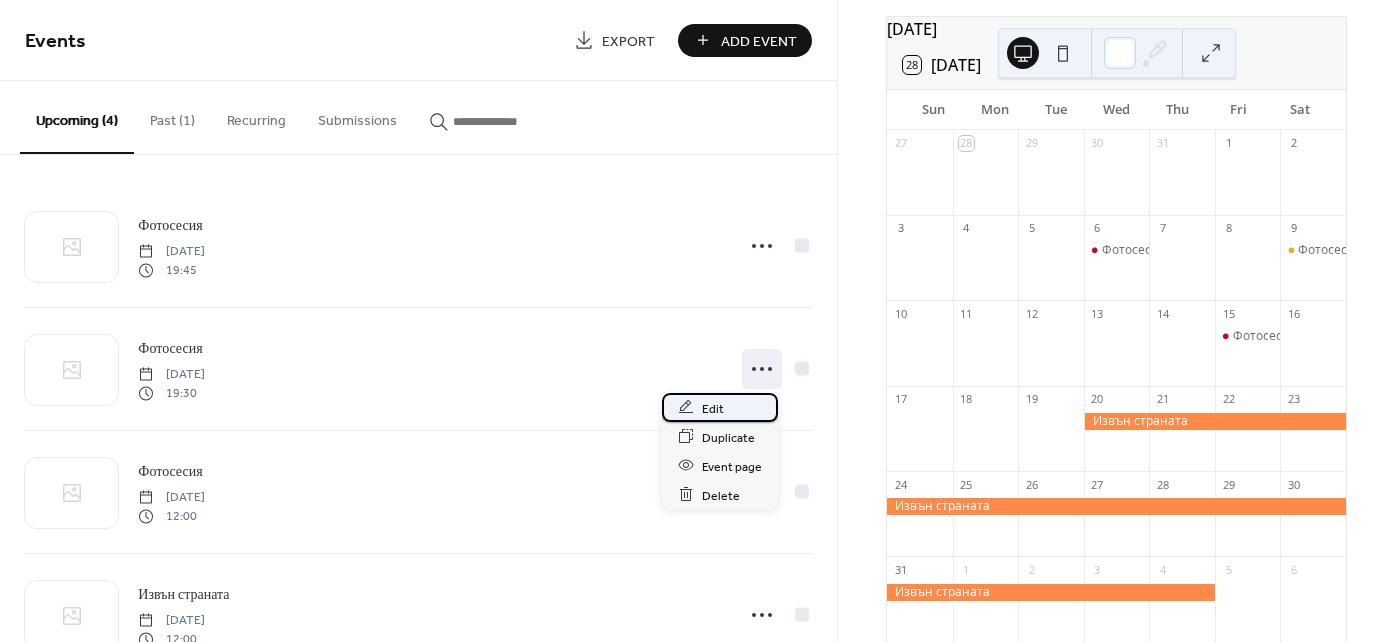 click on "Edit" at bounding box center (720, 407) 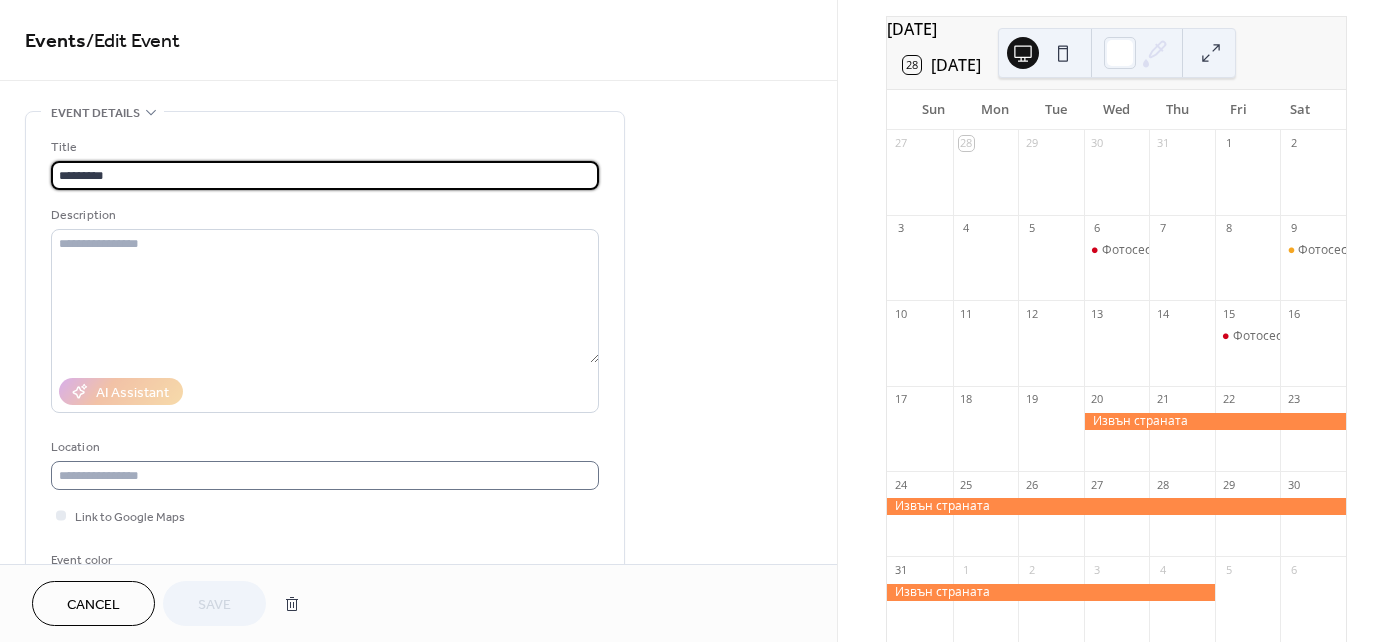 scroll, scrollTop: 272, scrollLeft: 0, axis: vertical 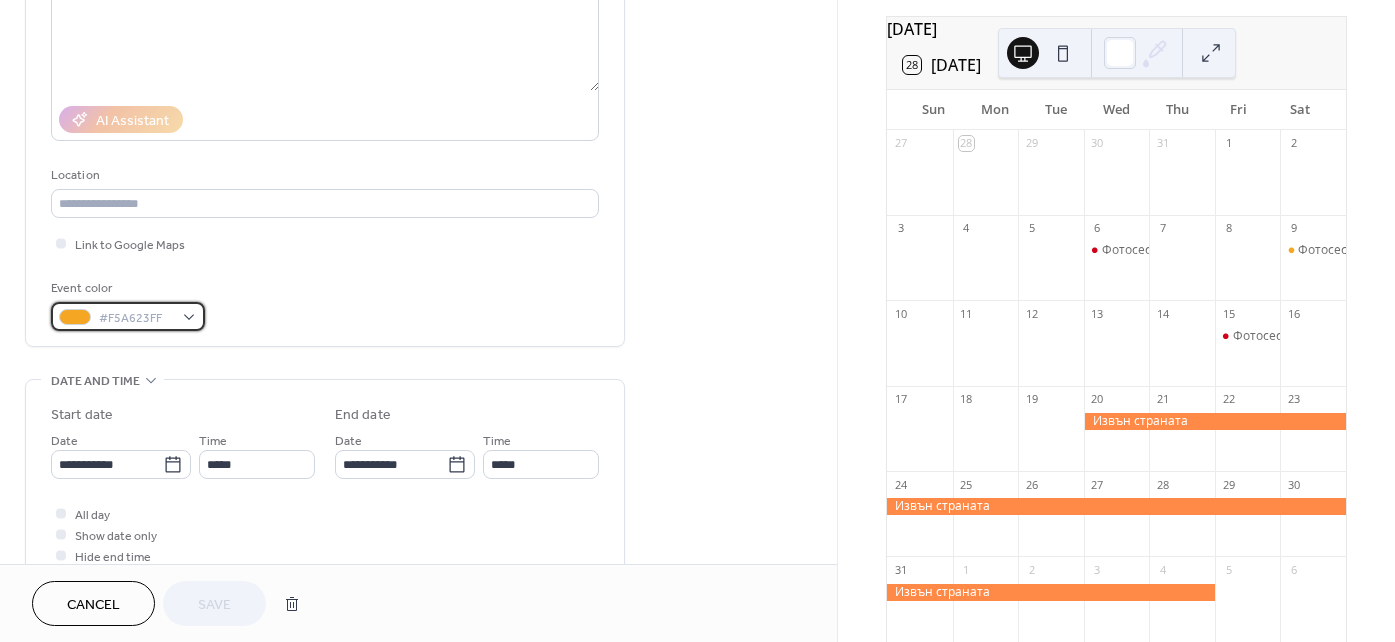 click at bounding box center [75, 317] 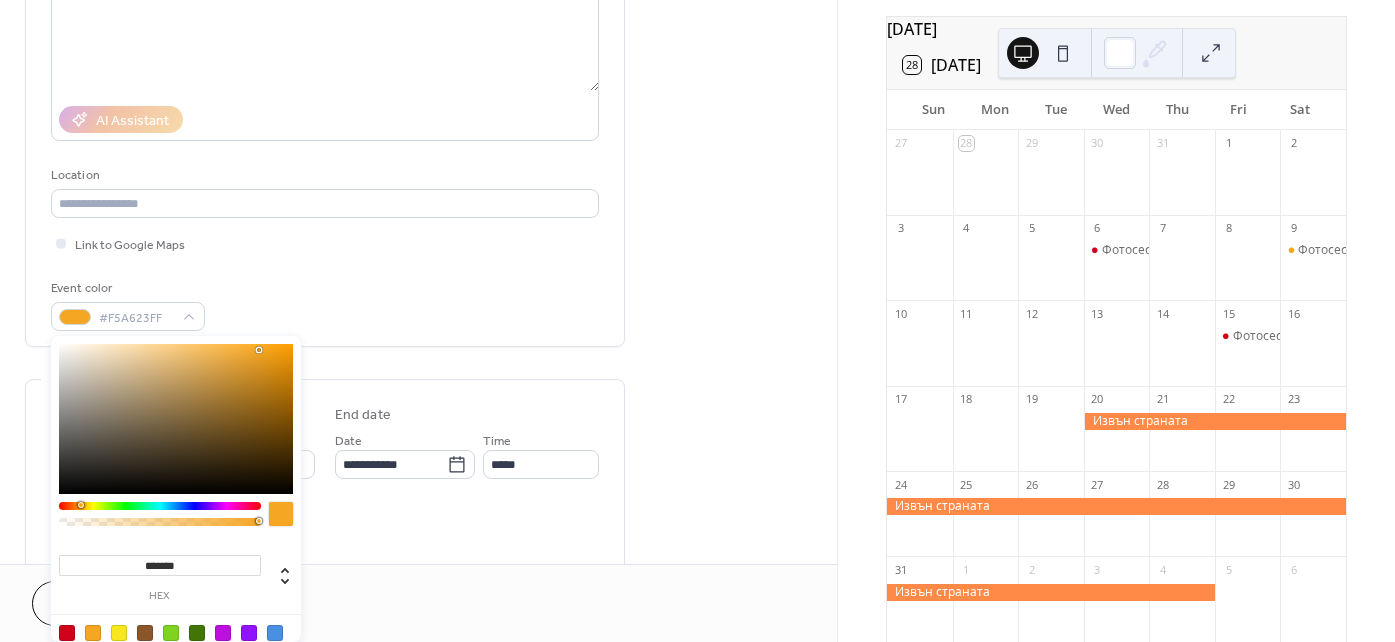 click at bounding box center [67, 633] 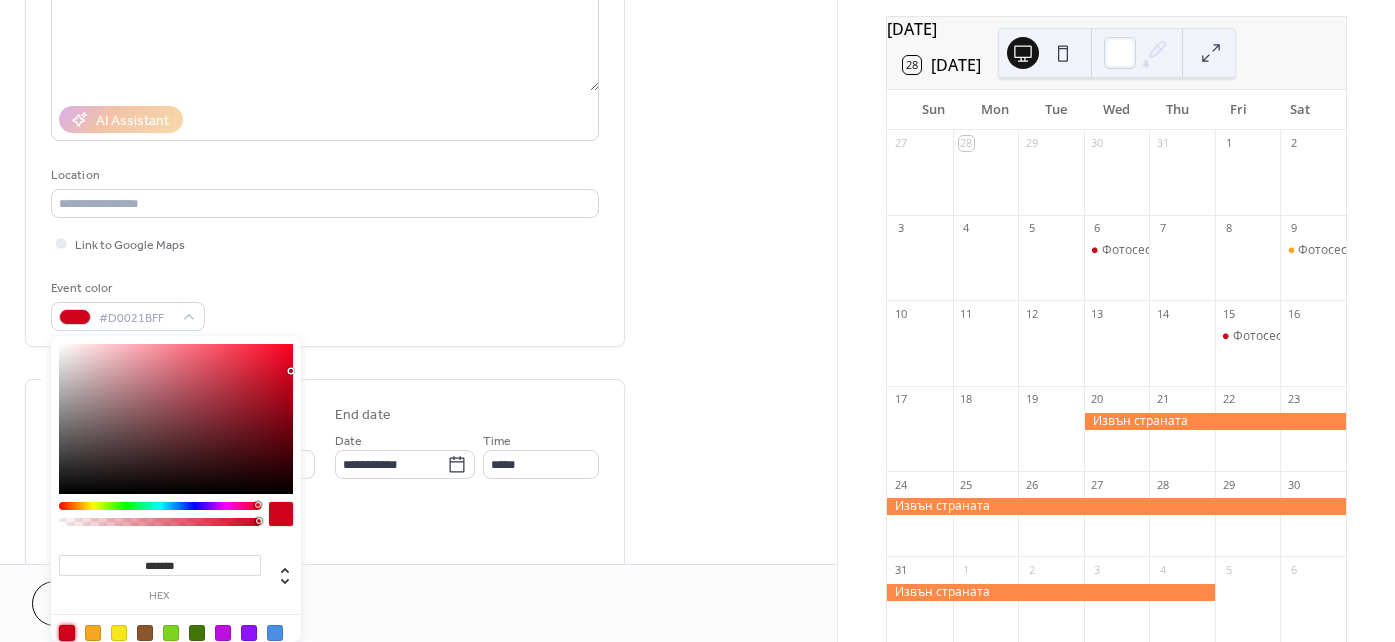 click on "**********" at bounding box center (418, 568) 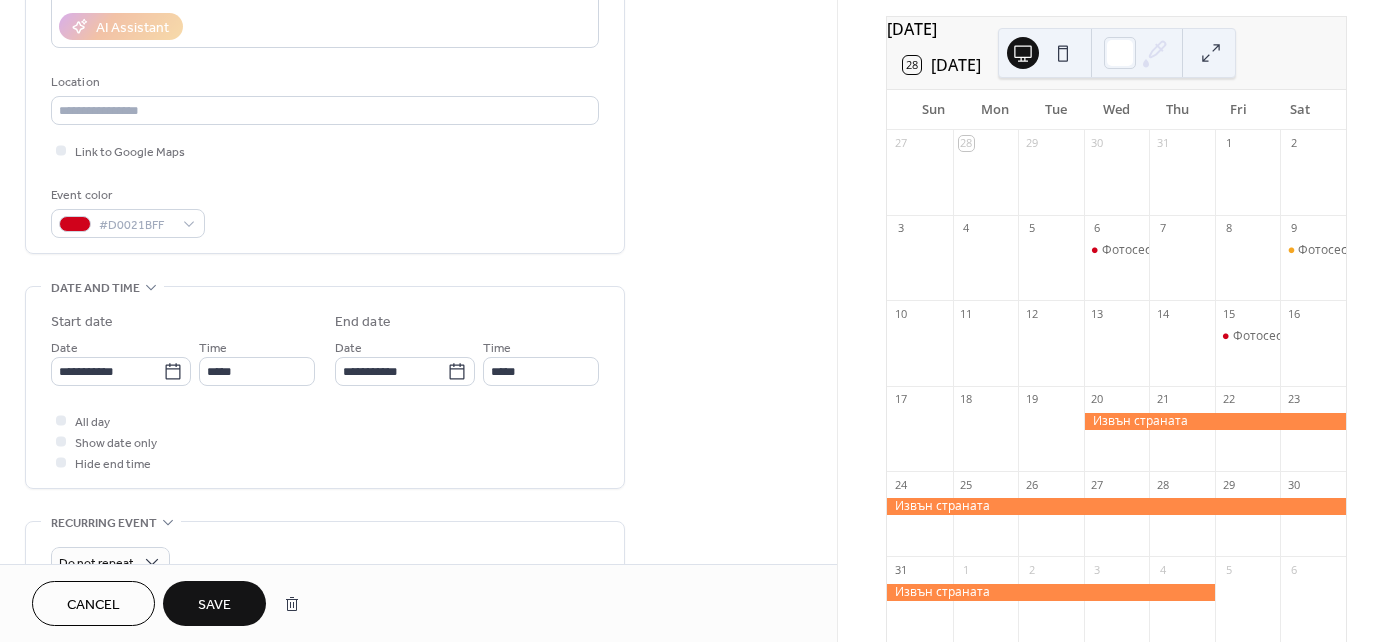 scroll, scrollTop: 454, scrollLeft: 0, axis: vertical 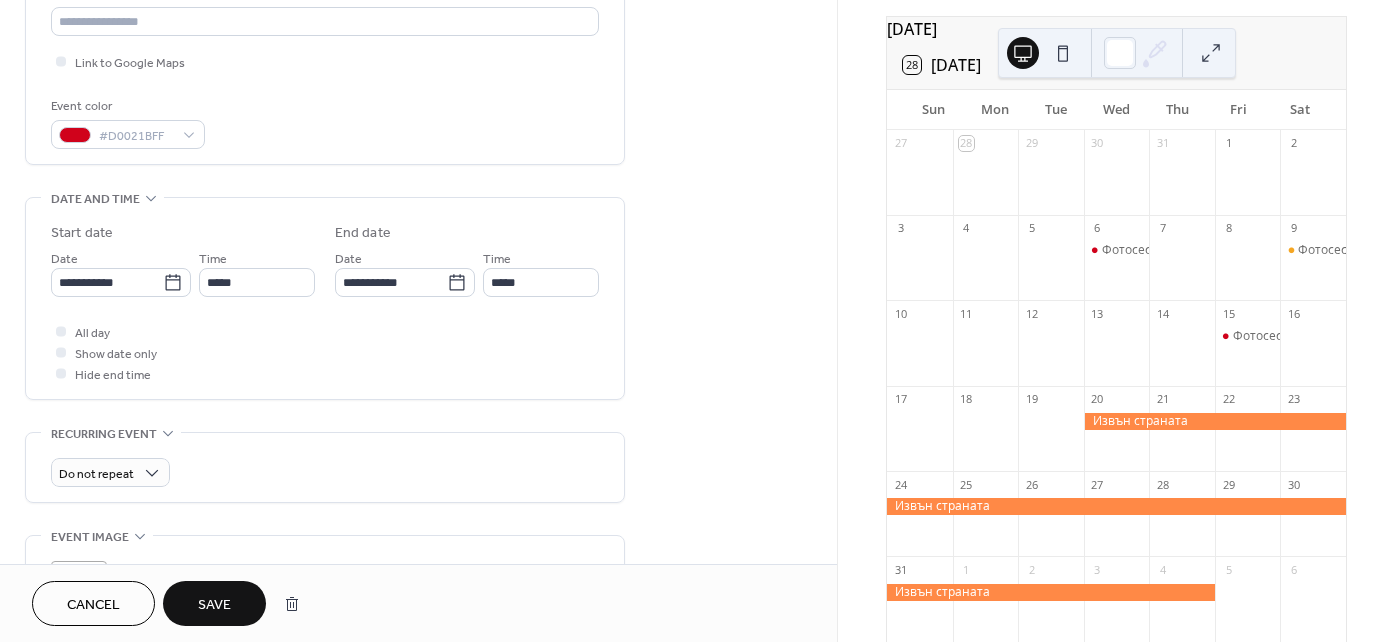 click on "Save" at bounding box center [214, 605] 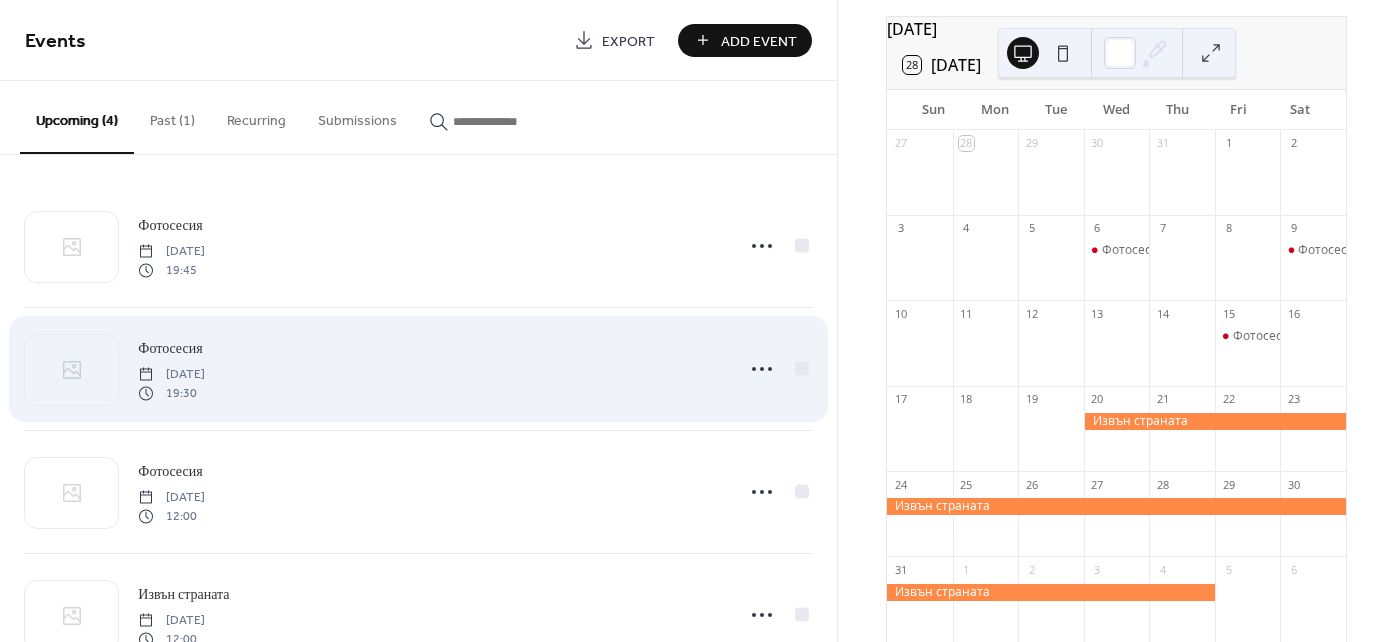 scroll, scrollTop: 62, scrollLeft: 0, axis: vertical 